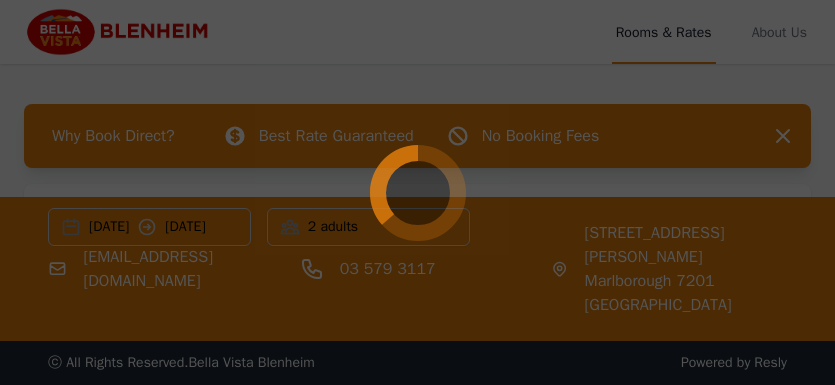 scroll, scrollTop: 0, scrollLeft: 0, axis: both 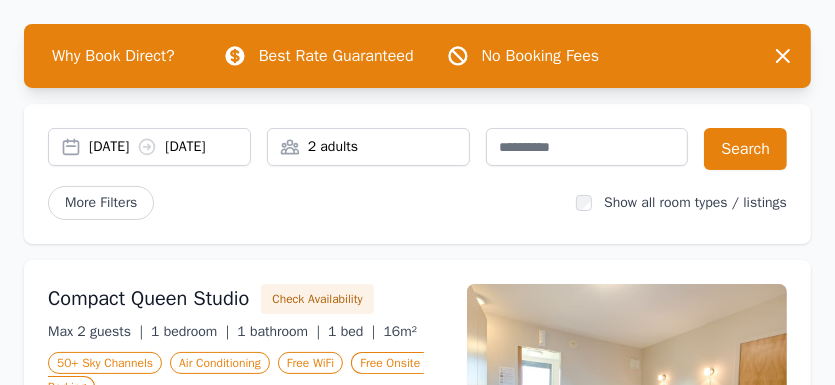 click on "2 adults" at bounding box center (368, 147) 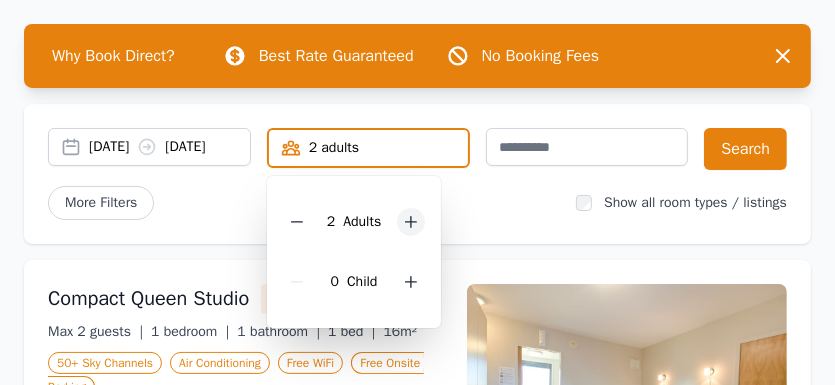 click 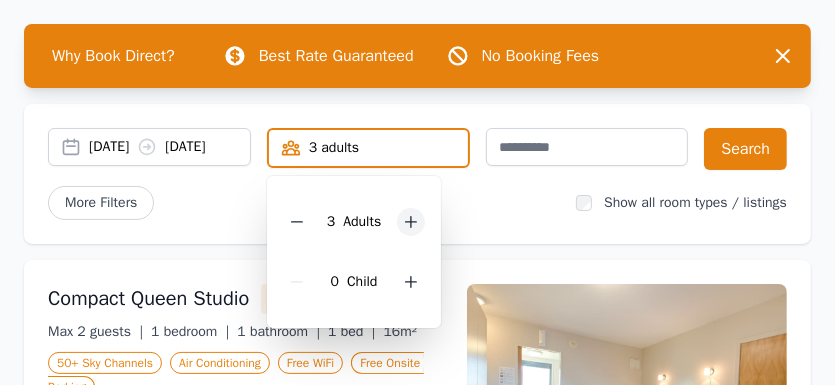 click 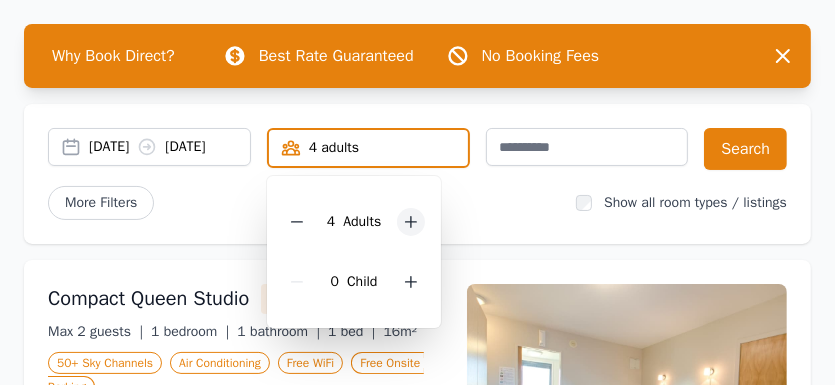 click 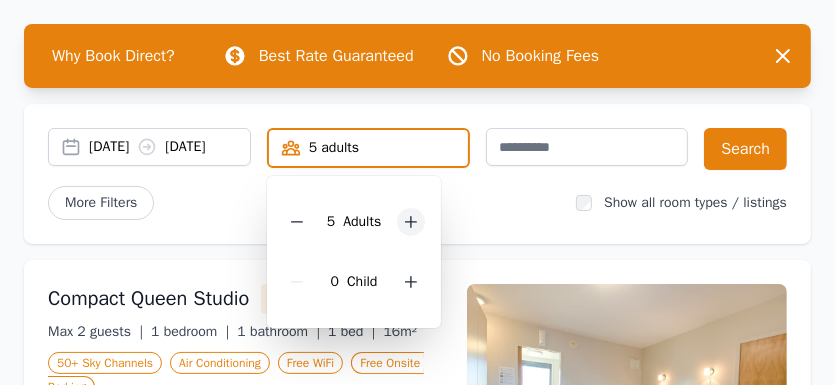 click 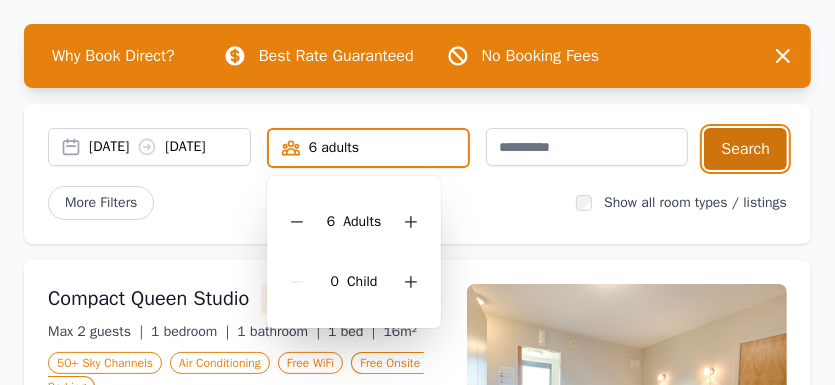 click on "Search" at bounding box center (745, 149) 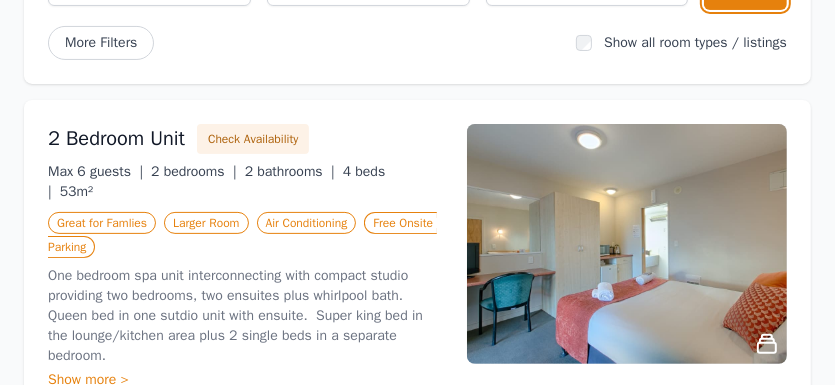 scroll, scrollTop: 80, scrollLeft: 0, axis: vertical 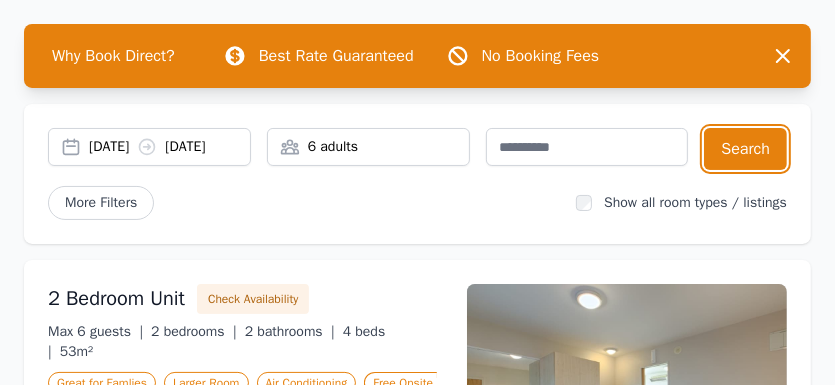 click on "6 adults" at bounding box center (368, 147) 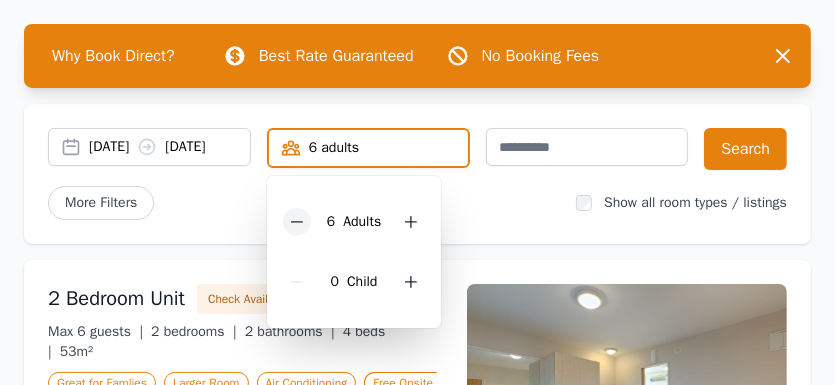 click 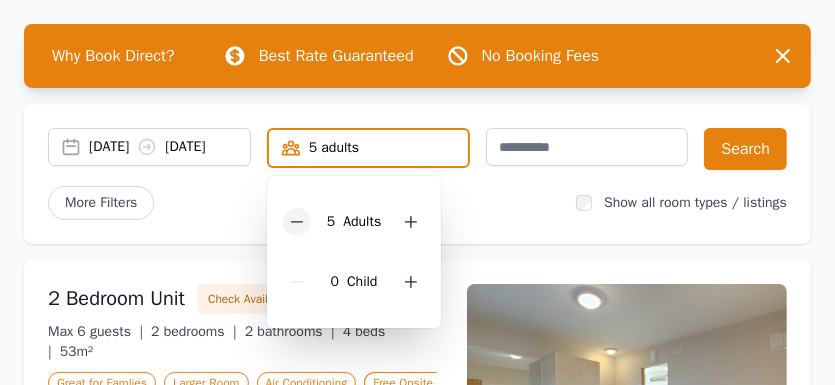 click 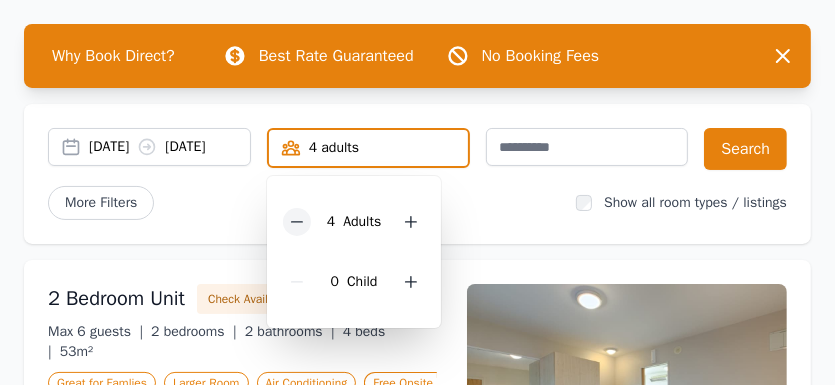 click 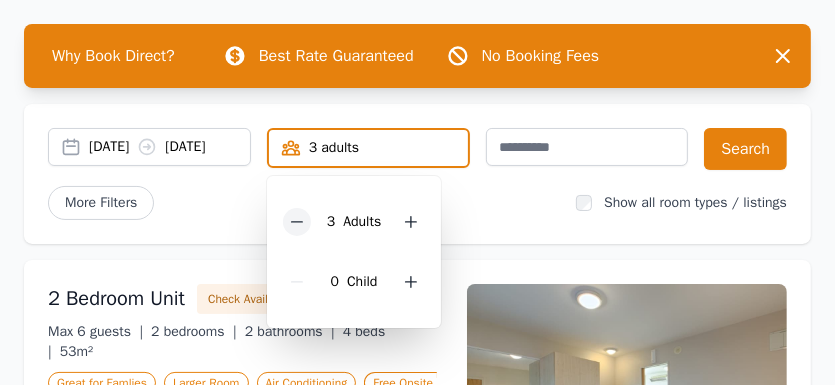 click 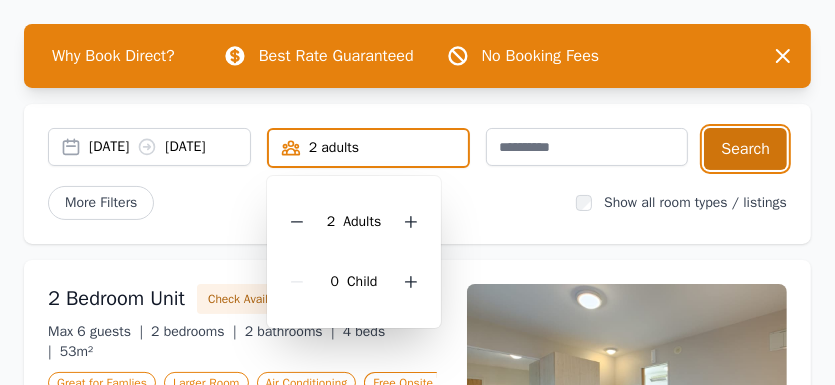 click on "Search" at bounding box center (745, 149) 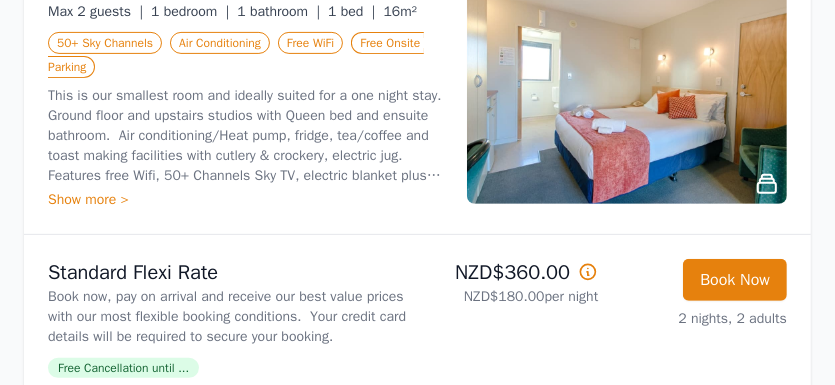 scroll, scrollTop: 160, scrollLeft: 0, axis: vertical 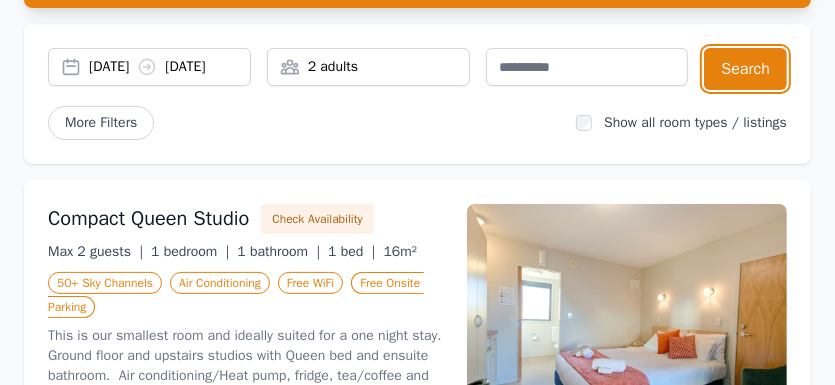 click on "2 adults" at bounding box center [368, 67] 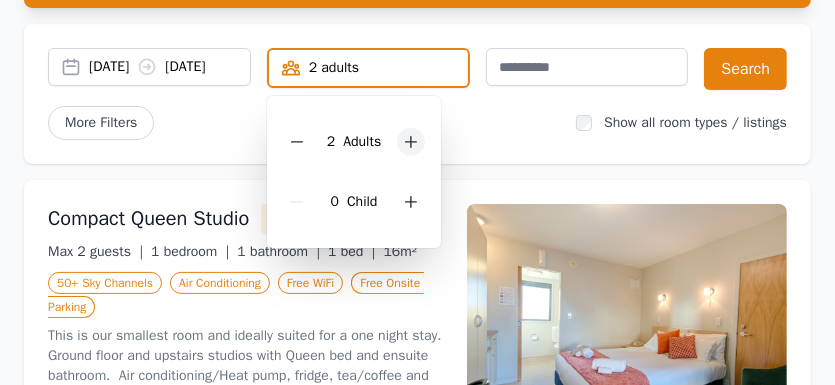 click 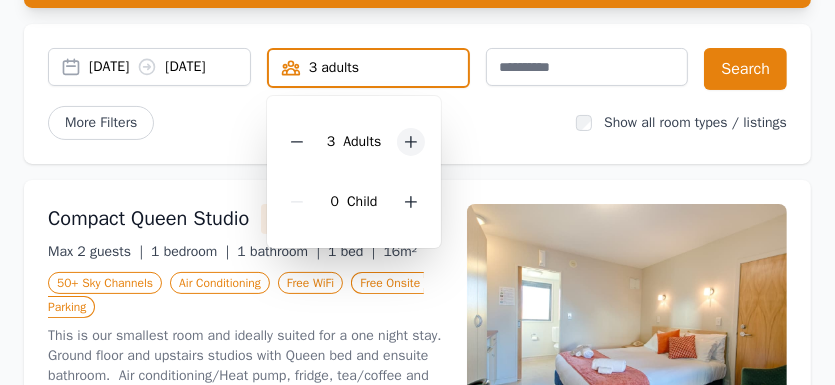 click 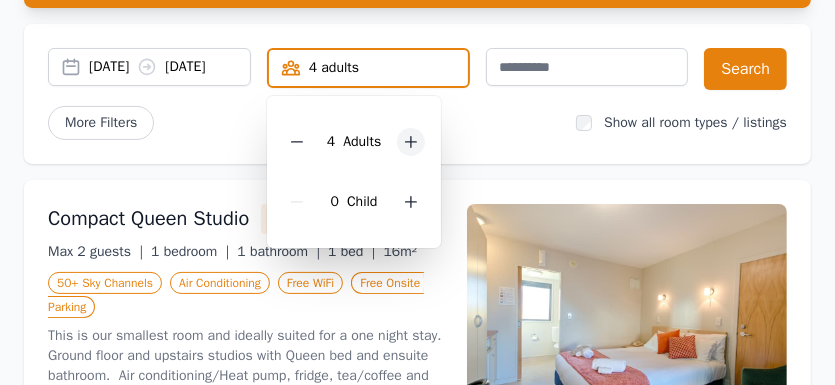 click 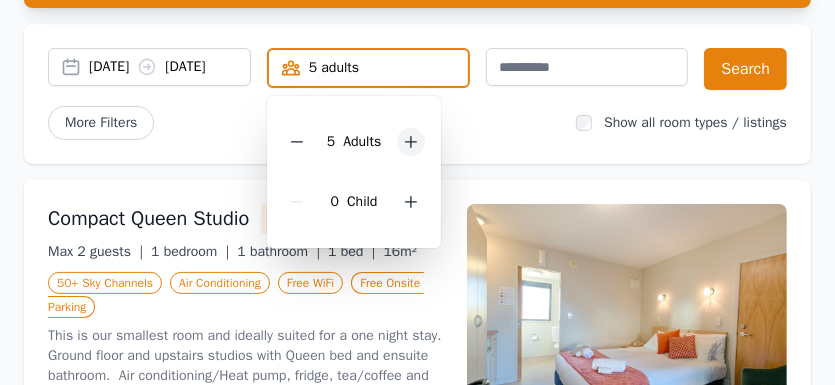 click 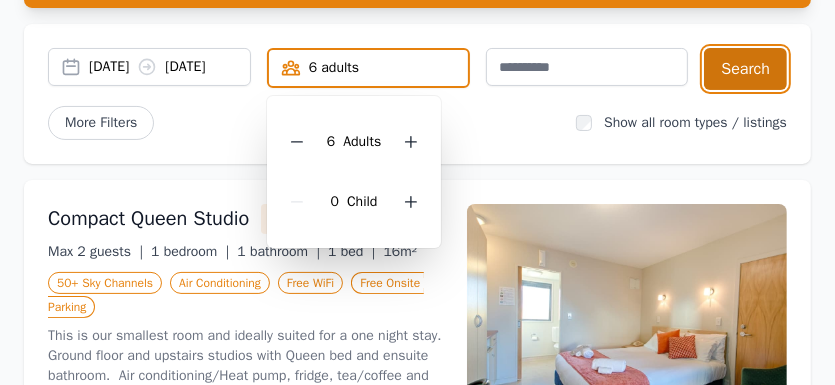 click on "Search" at bounding box center [745, 69] 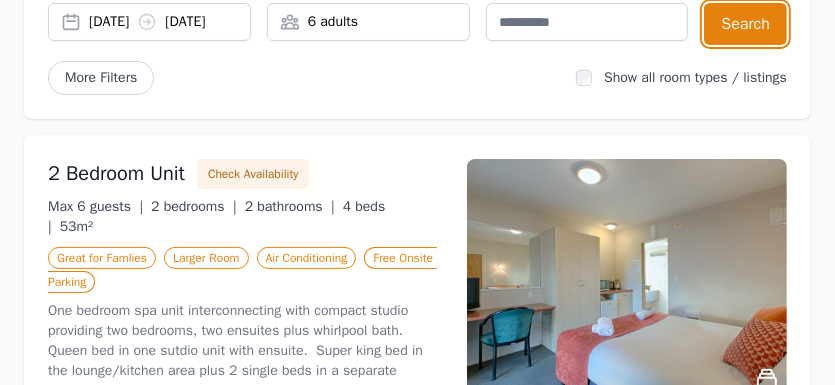 scroll, scrollTop: 80, scrollLeft: 0, axis: vertical 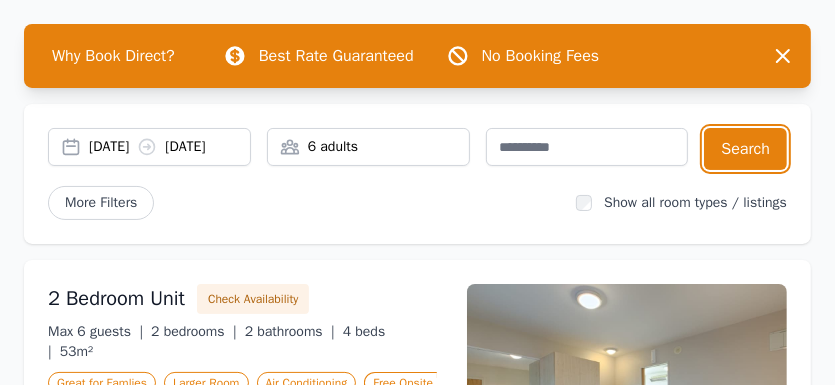 click on "6 adults" at bounding box center [368, 147] 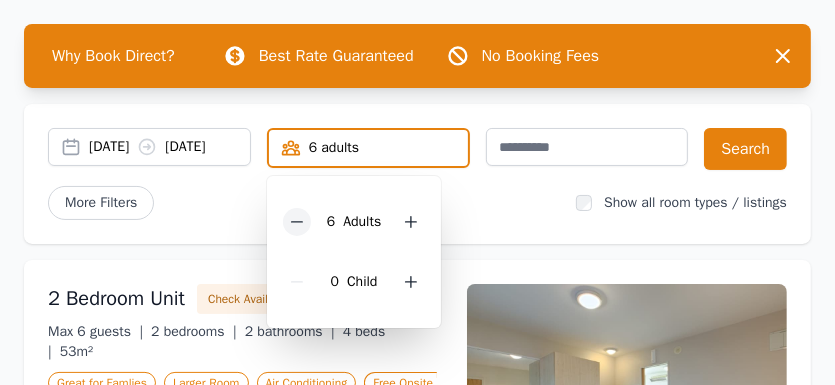 click 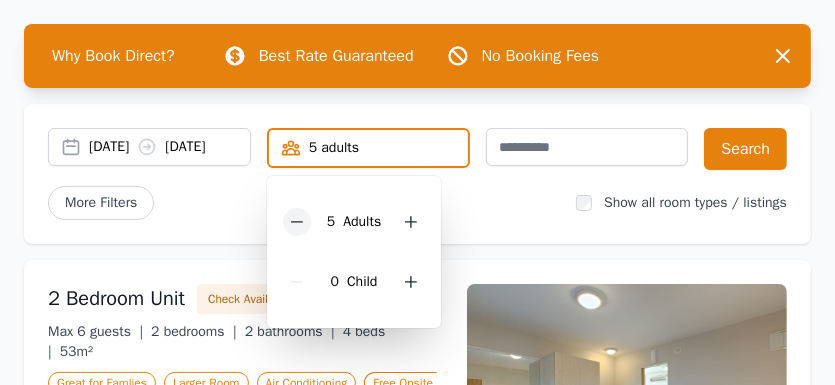 click 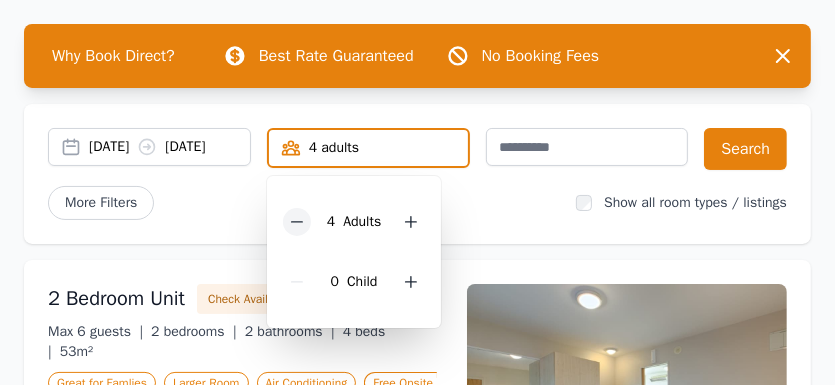 click 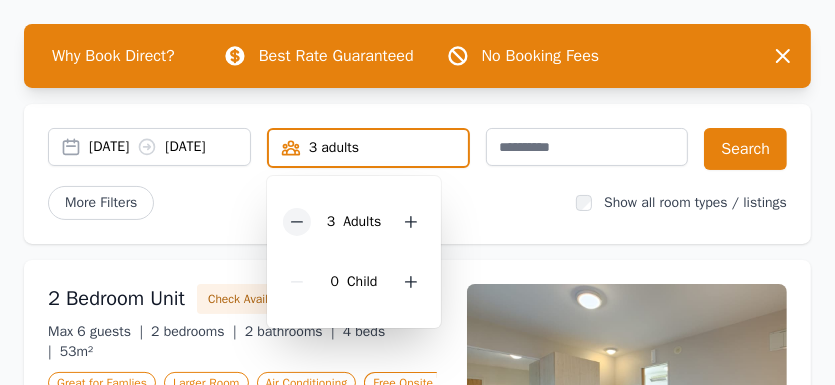 click 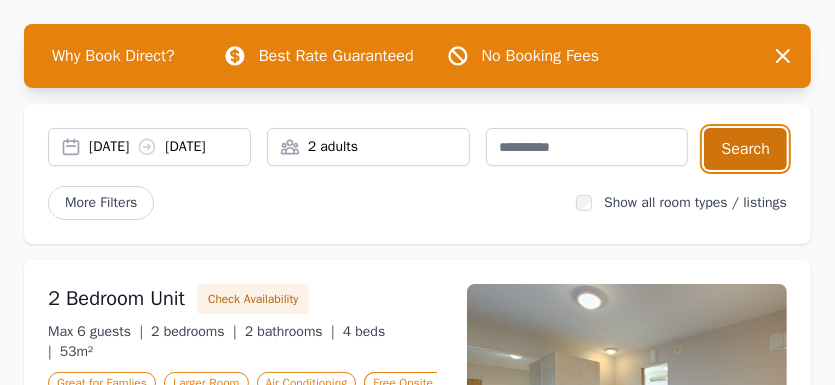 click on "Search" at bounding box center [745, 149] 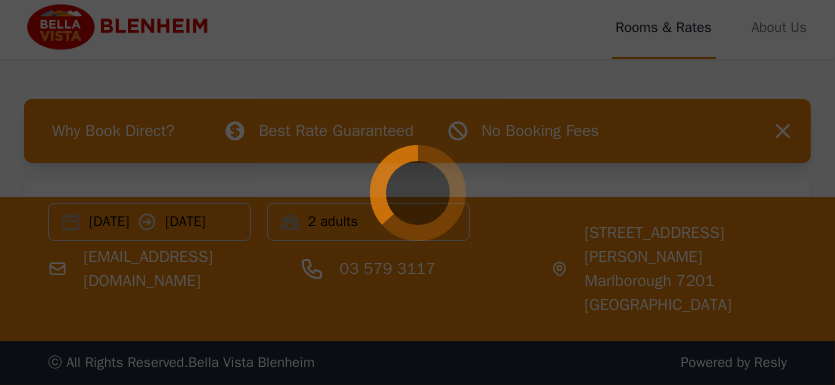scroll, scrollTop: 0, scrollLeft: 0, axis: both 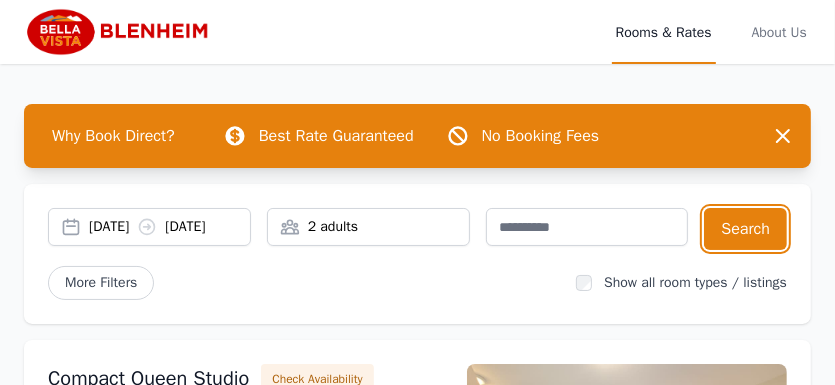 click on "2 adults" at bounding box center (368, 227) 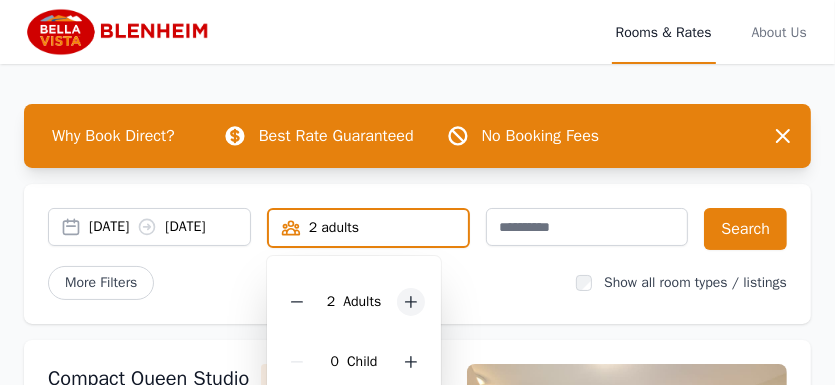 click 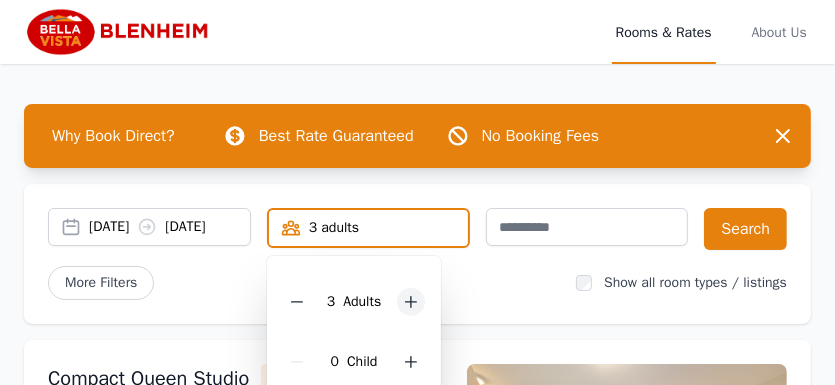 click 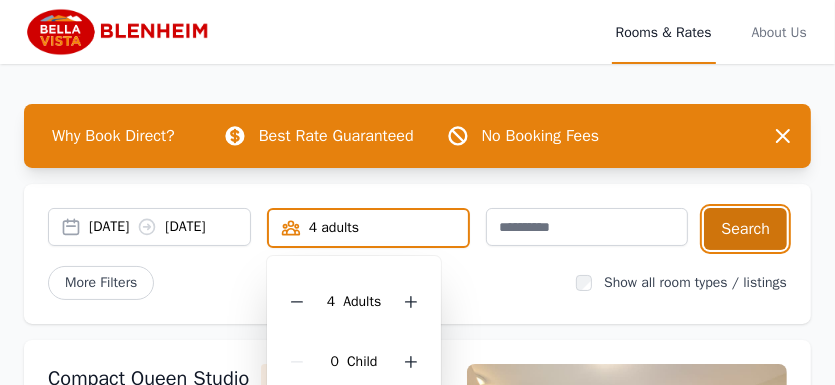 click on "Search" at bounding box center [745, 229] 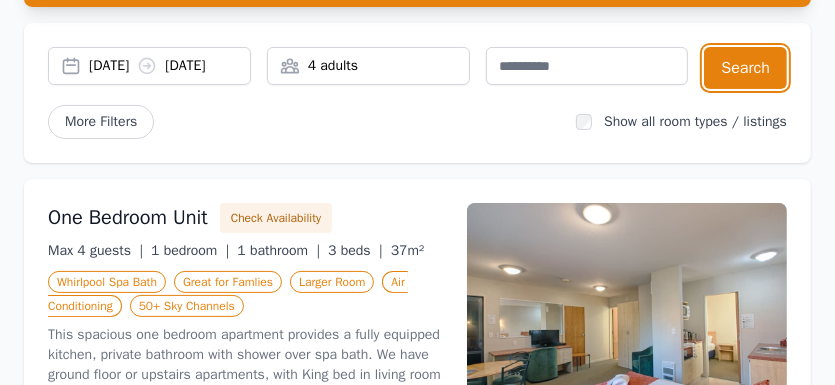 scroll, scrollTop: 160, scrollLeft: 0, axis: vertical 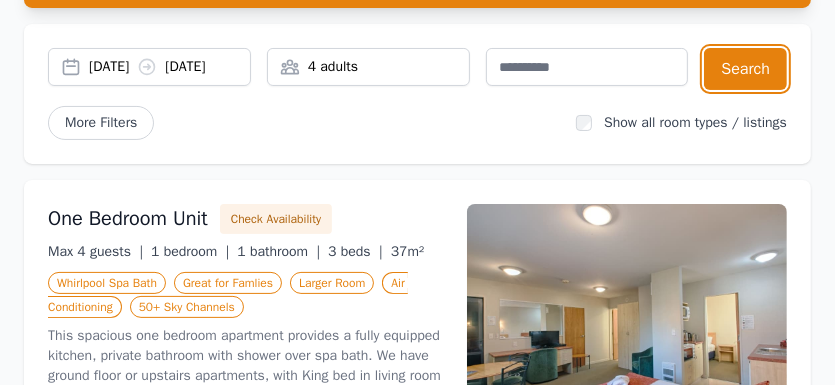click on "4 adults" at bounding box center [368, 67] 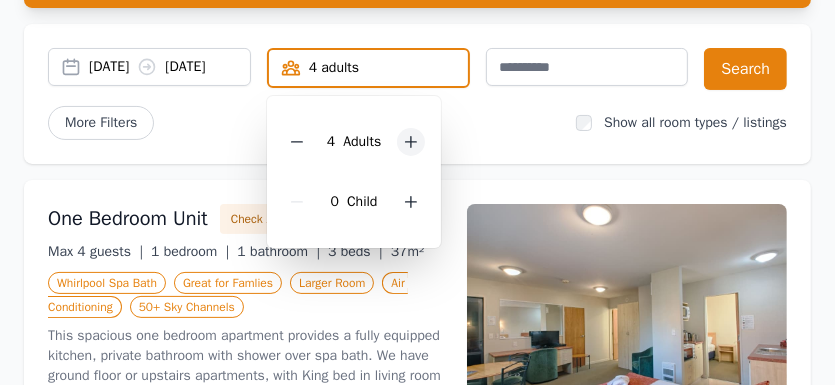 click 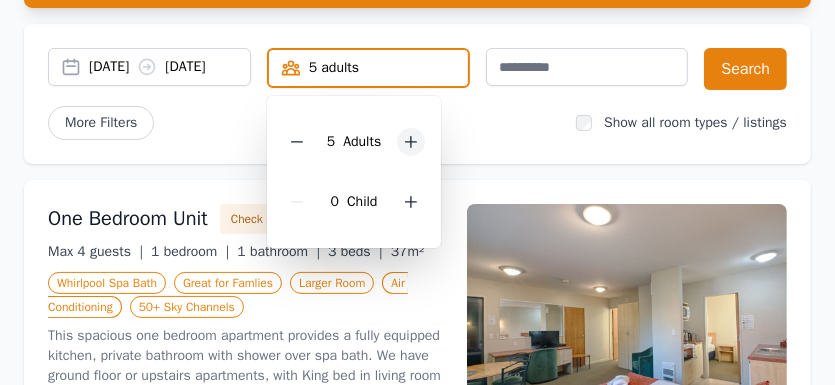 click 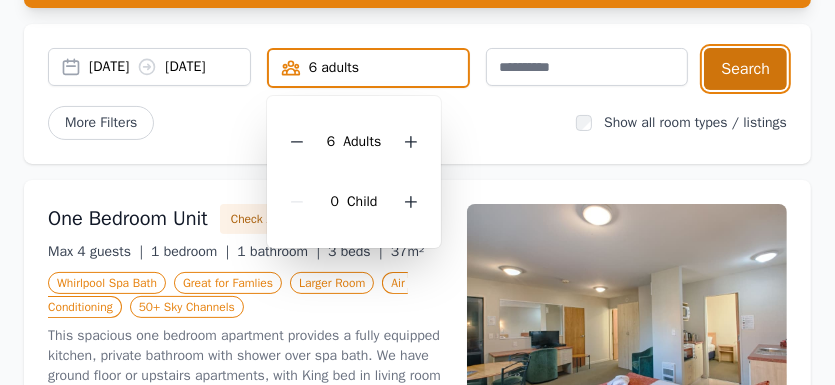 click on "Search" at bounding box center [745, 69] 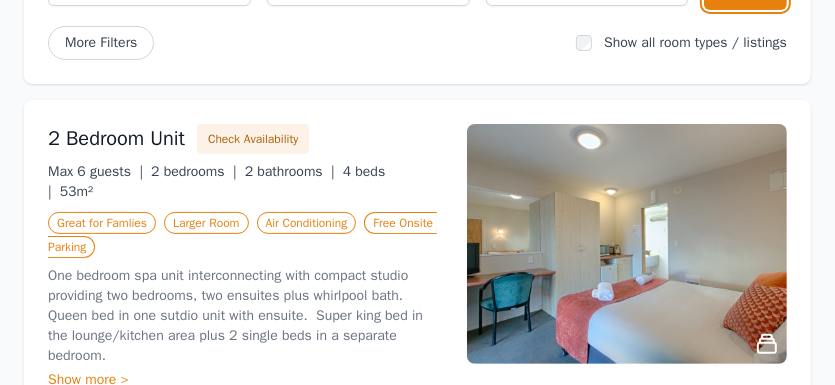 scroll, scrollTop: 80, scrollLeft: 0, axis: vertical 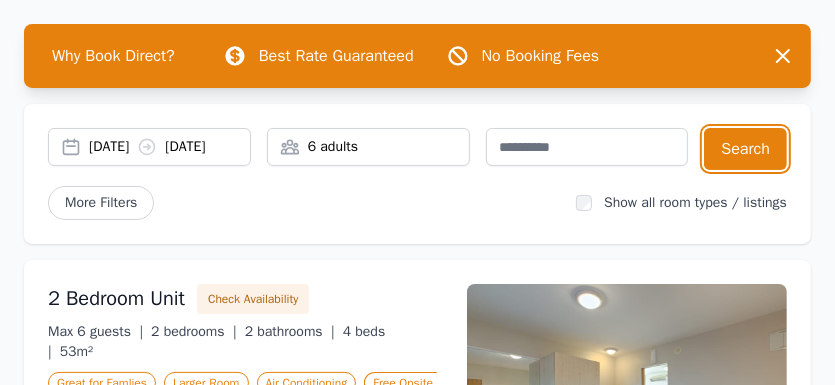click on "6 adults" at bounding box center [368, 147] 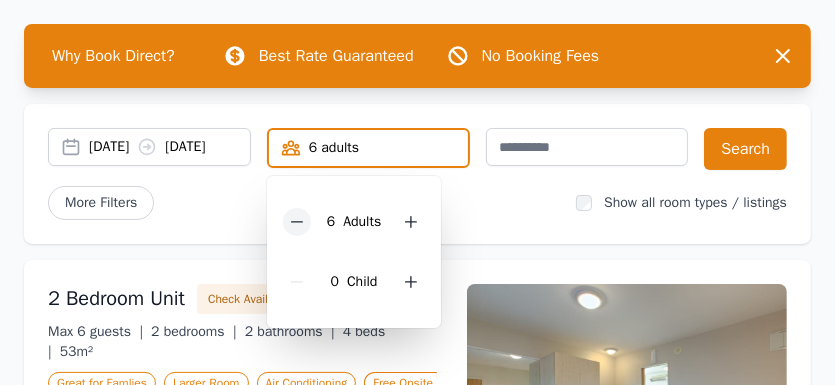 click 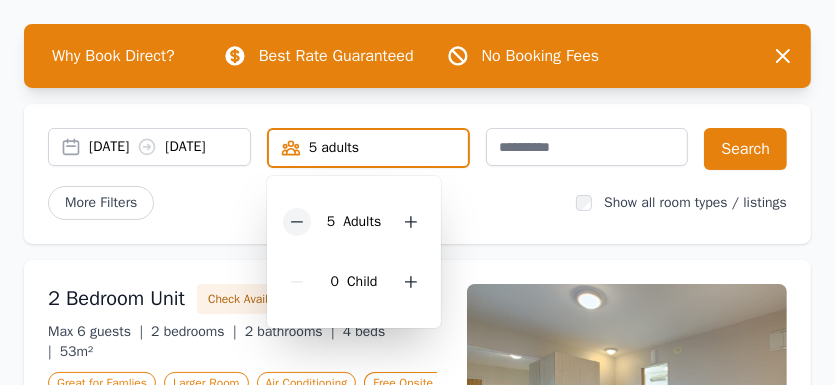 click 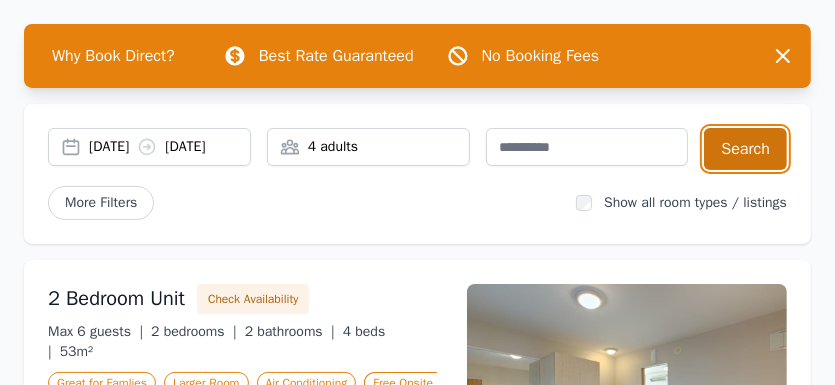 click on "Search" at bounding box center (745, 149) 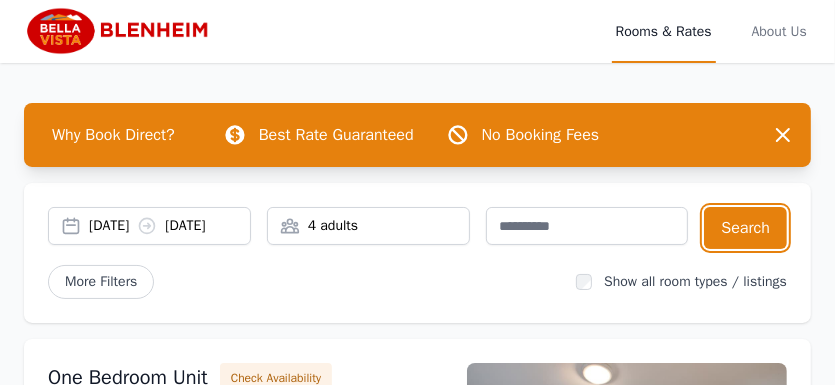 scroll, scrollTop: 0, scrollLeft: 0, axis: both 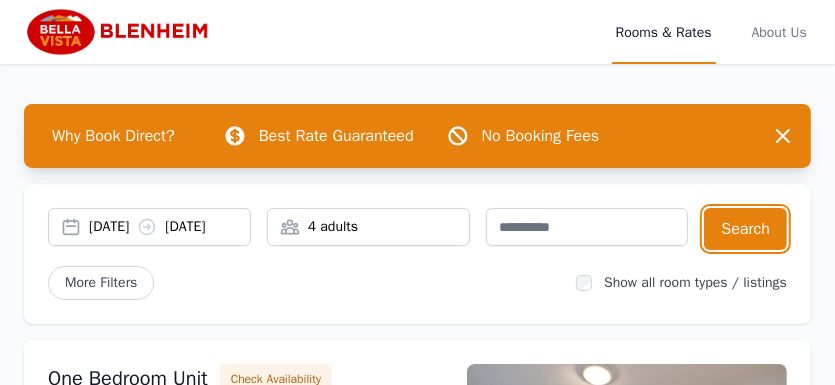 click on "4 adults" at bounding box center [368, 227] 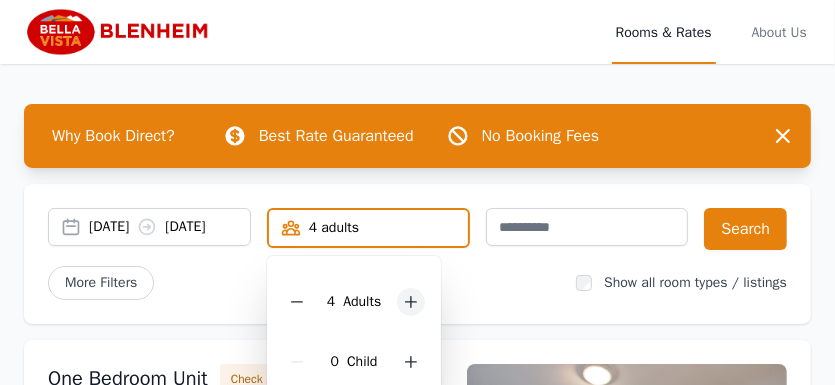 click 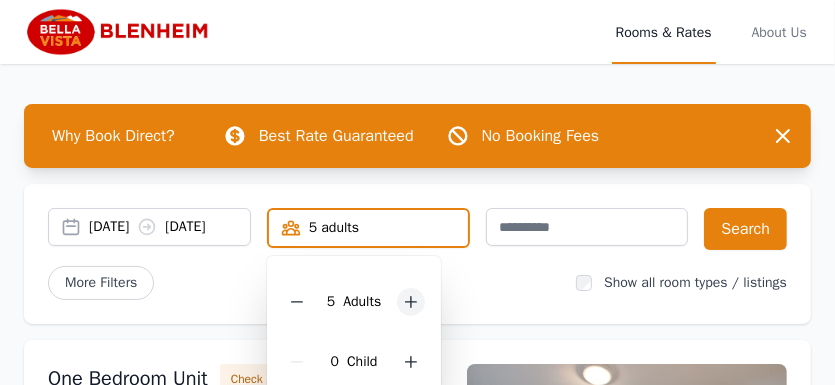 click 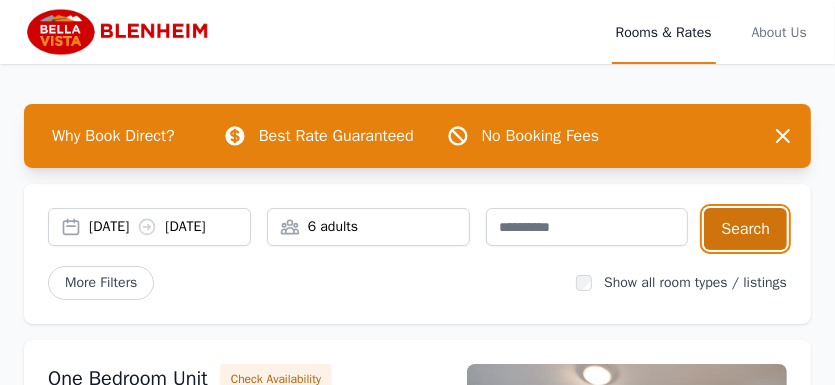 click on "Search" at bounding box center [745, 229] 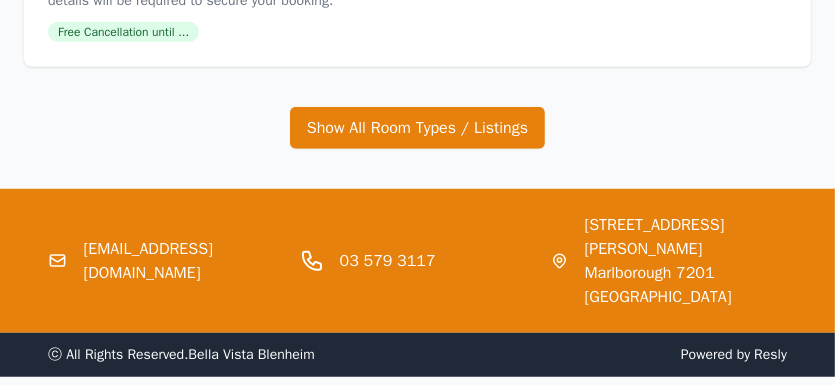 scroll, scrollTop: 800, scrollLeft: 0, axis: vertical 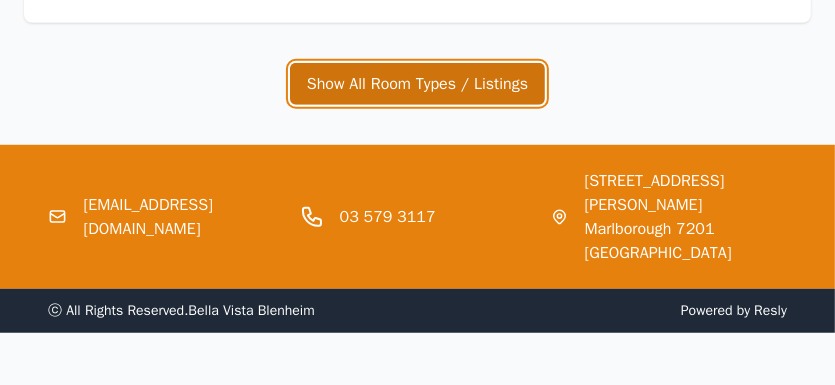 click on "Show All Room Types / Listings" at bounding box center [417, 84] 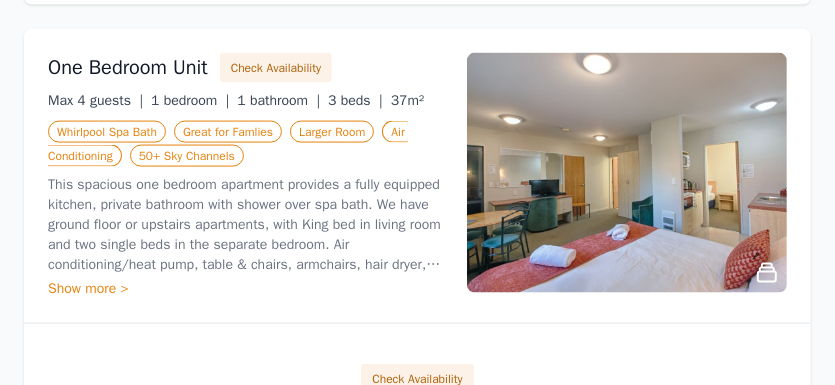 scroll, scrollTop: 1680, scrollLeft: 0, axis: vertical 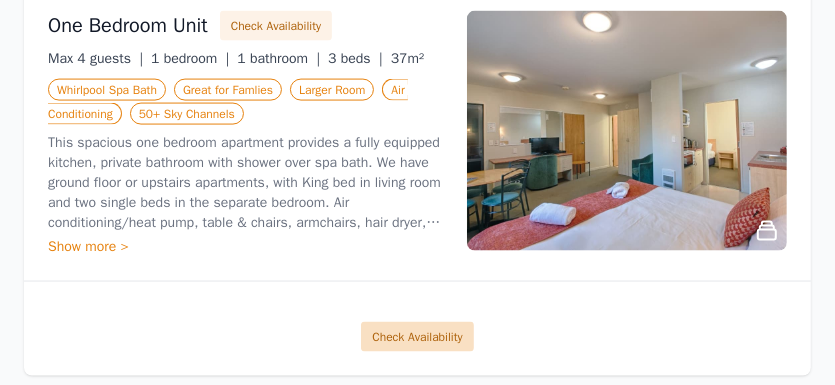 click on "Check Availability" at bounding box center (417, 337) 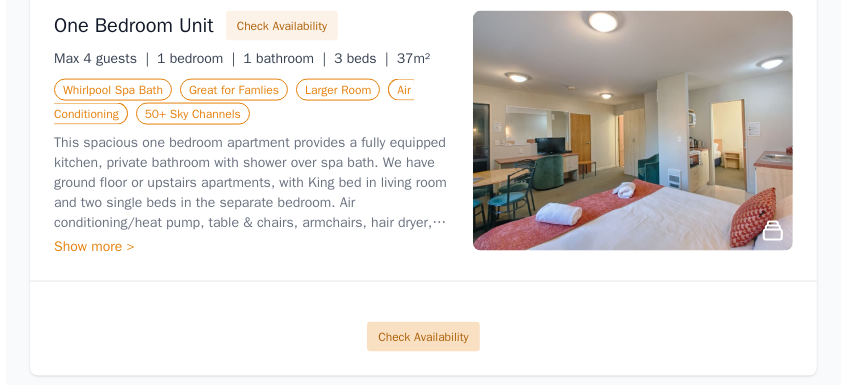 scroll, scrollTop: 1674, scrollLeft: 0, axis: vertical 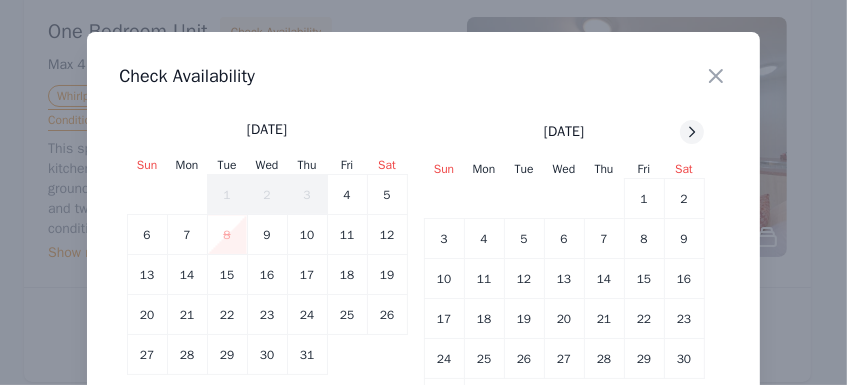 click 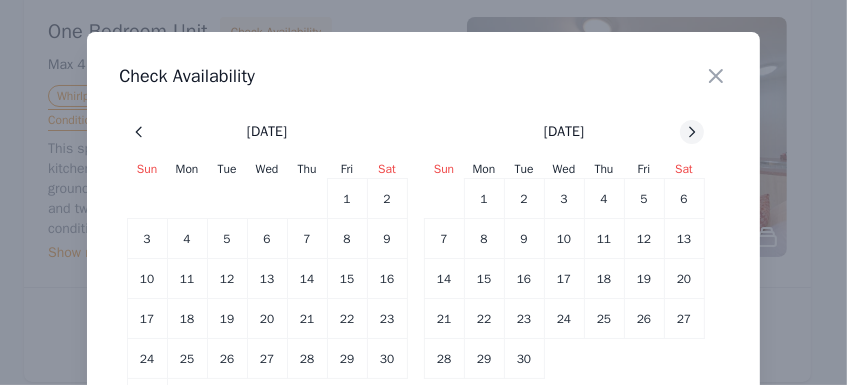 click 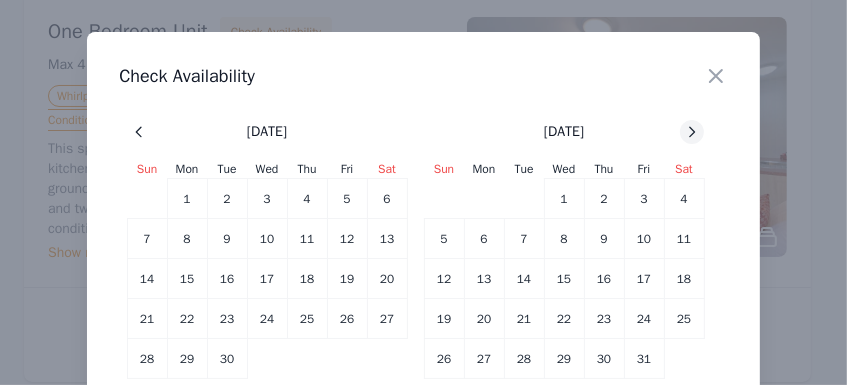 click 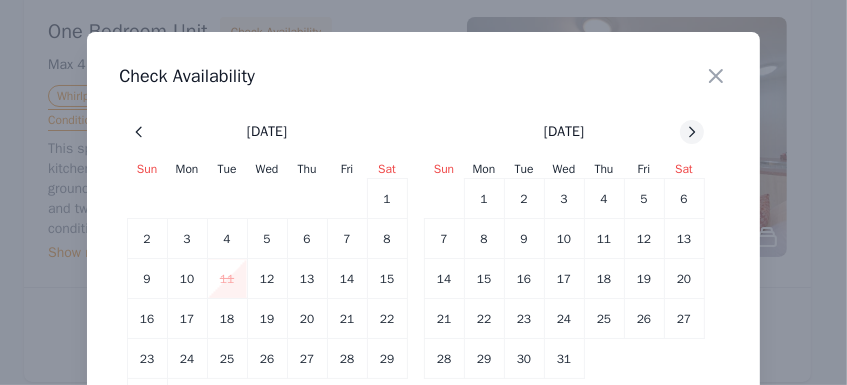 click 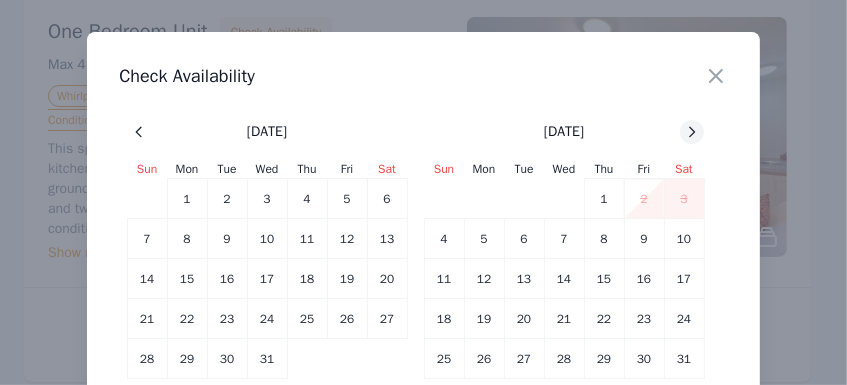 click 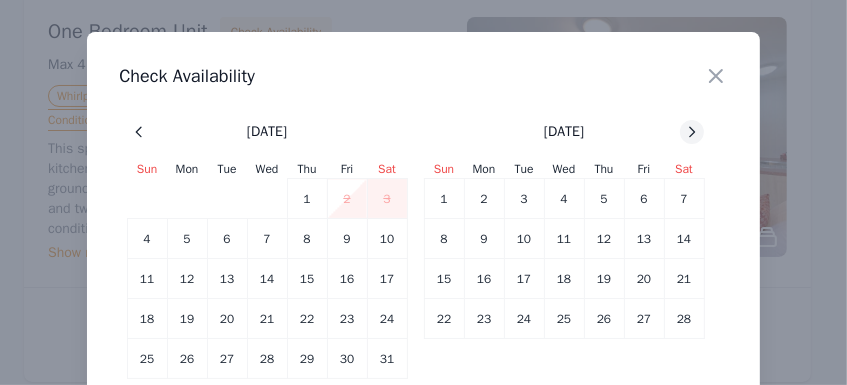 click 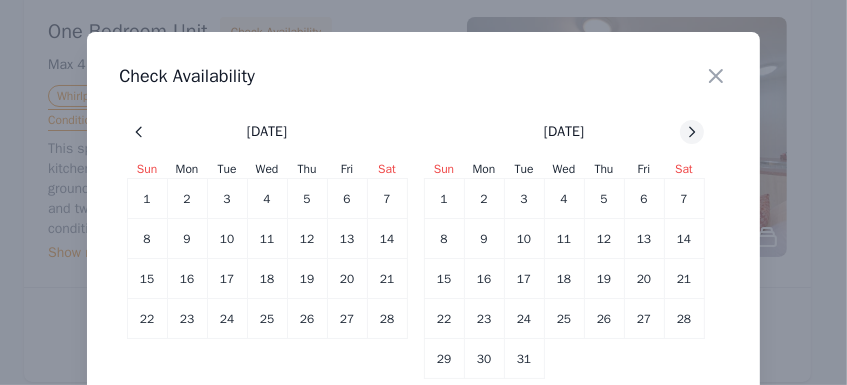 click 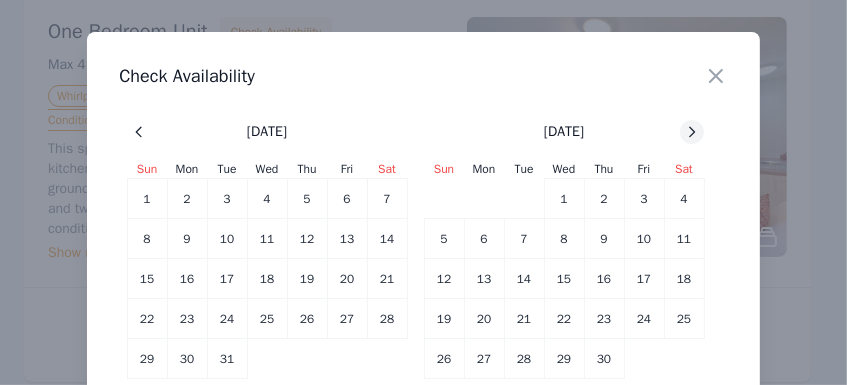 click 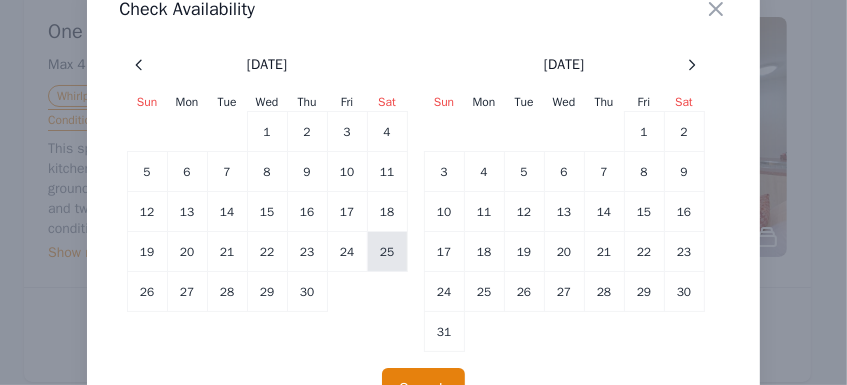 scroll, scrollTop: 80, scrollLeft: 0, axis: vertical 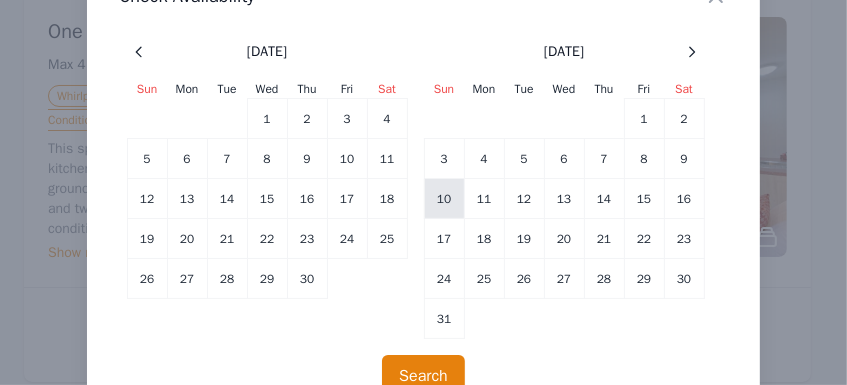 click on "10" at bounding box center (444, 199) 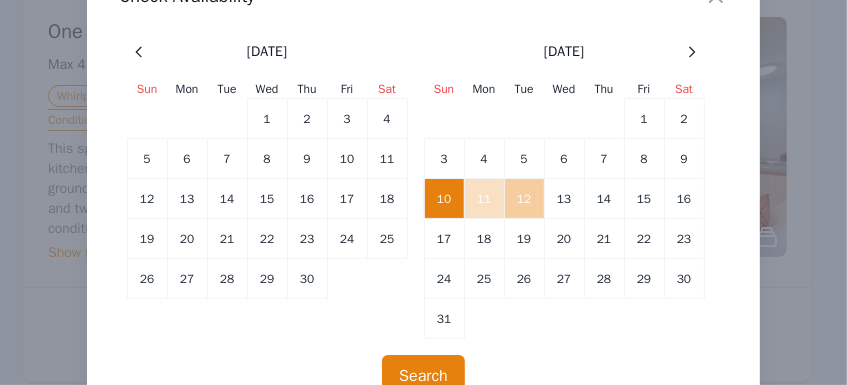 click on "12" at bounding box center [524, 199] 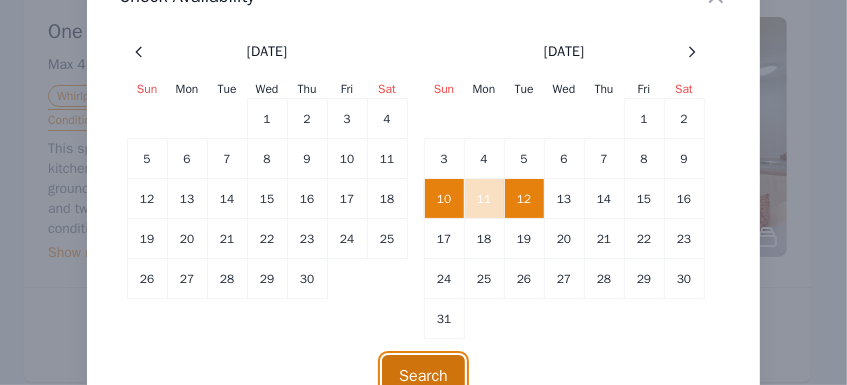 click on "Search" at bounding box center (423, 376) 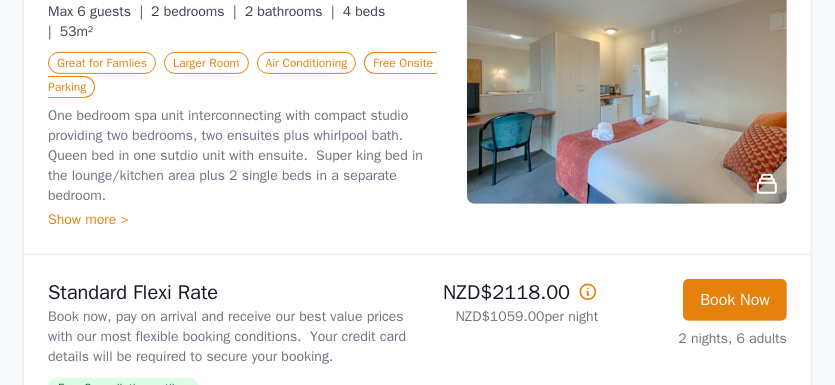 scroll, scrollTop: 320, scrollLeft: 0, axis: vertical 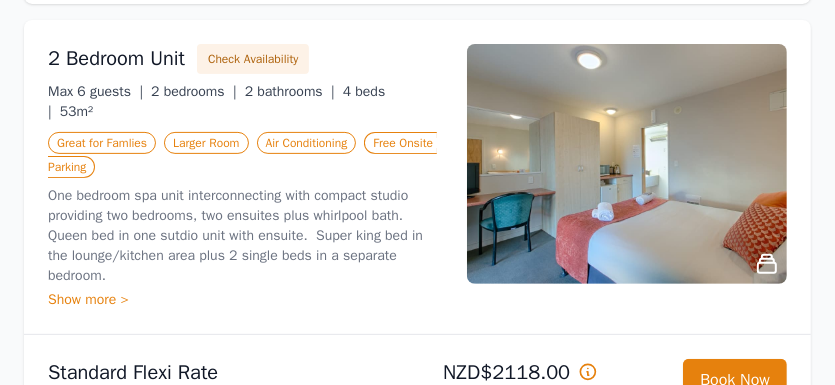 click on "Show more >" at bounding box center [245, 300] 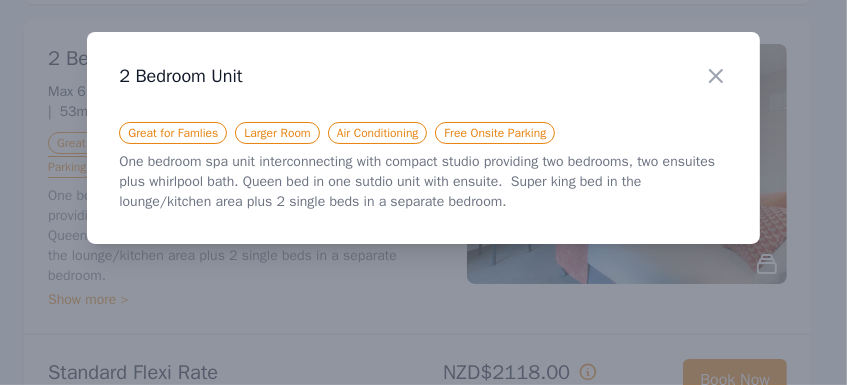 click on "One bedroom spa unit interconnecting with compact studio providing two bedrooms, two ensuites plus whirlpool bath. Queen bed in one sutdio unit with ensuite.  Super king bed in the lounge/kitchen area plus 2 single beds in a separate bedroom." at bounding box center [423, 182] 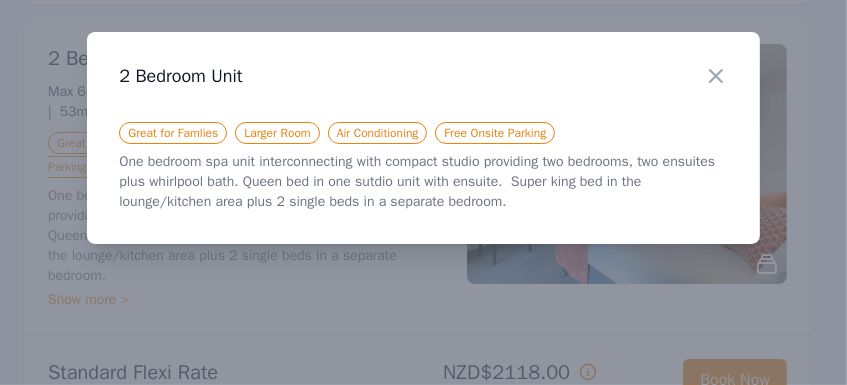click on "One bedroom spa unit interconnecting with compact studio providing two bedrooms, two ensuites plus whirlpool bath. Queen bed in one sutdio unit with ensuite.  Super king bed in the lounge/kitchen area plus 2 single beds in a separate bedroom." at bounding box center (423, 182) 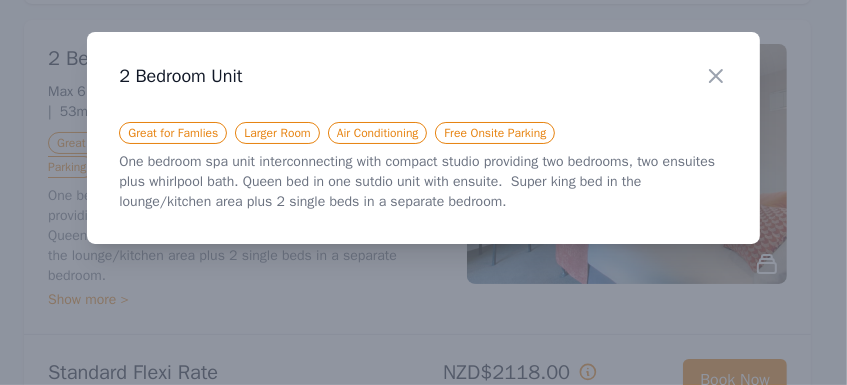 click on "One bedroom spa unit interconnecting with compact studio providing two bedrooms, two ensuites plus whirlpool bath. Queen bed in one sutdio unit with ensuite.  Super king bed in the lounge/kitchen area plus 2 single beds in a separate bedroom." at bounding box center (423, 182) 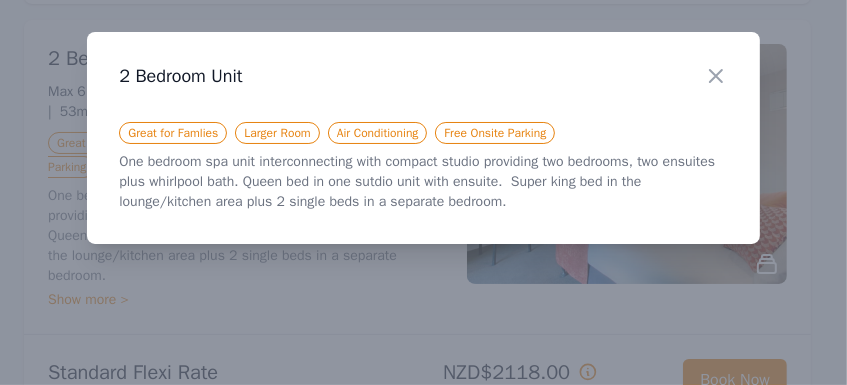 click on "One bedroom spa unit interconnecting with compact studio providing two bedrooms, two ensuites plus whirlpool bath. Queen bed in one sutdio unit with ensuite.  Super king bed in the lounge/kitchen area plus 2 single beds in a separate bedroom." at bounding box center [423, 182] 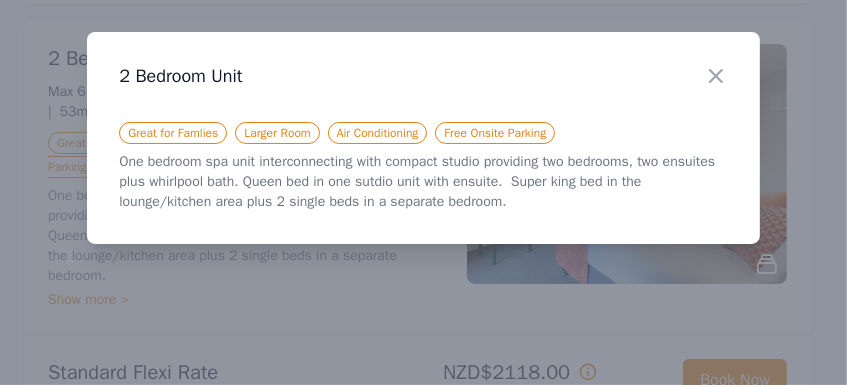 click on "One bedroom spa unit interconnecting with compact studio providing two bedrooms, two ensuites plus whirlpool bath. Queen bed in one sutdio unit with ensuite.  Super king bed in the lounge/kitchen area plus 2 single beds in a separate bedroom." at bounding box center [423, 182] 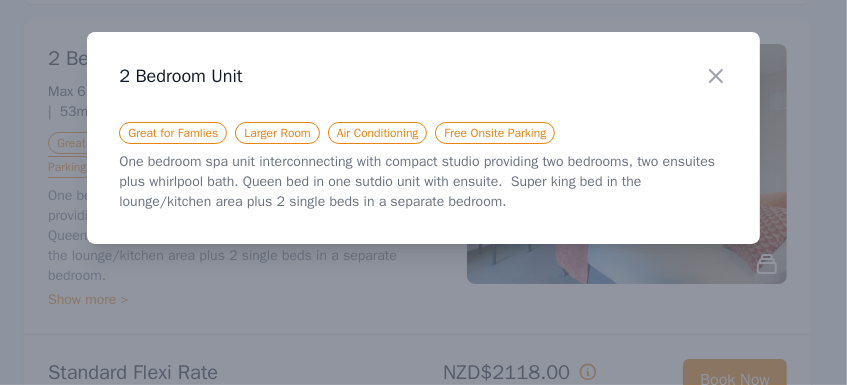 click on "One bedroom spa unit interconnecting with compact studio providing two bedrooms, two ensuites plus whirlpool bath. Queen bed in one sutdio unit with ensuite.  Super king bed in the lounge/kitchen area plus 2 single beds in a separate bedroom." at bounding box center [423, 182] 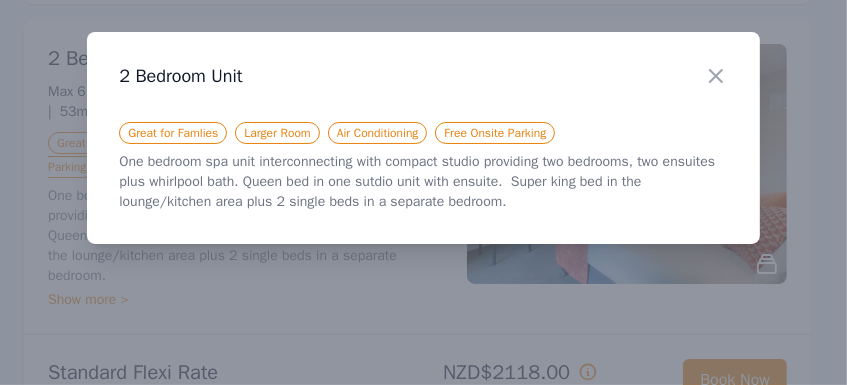 click on "One bedroom spa unit interconnecting with compact studio providing two bedrooms, two ensuites plus whirlpool bath. Queen bed in one sutdio unit with ensuite.  Super king bed in the lounge/kitchen area plus 2 single beds in a separate bedroom." at bounding box center [423, 182] 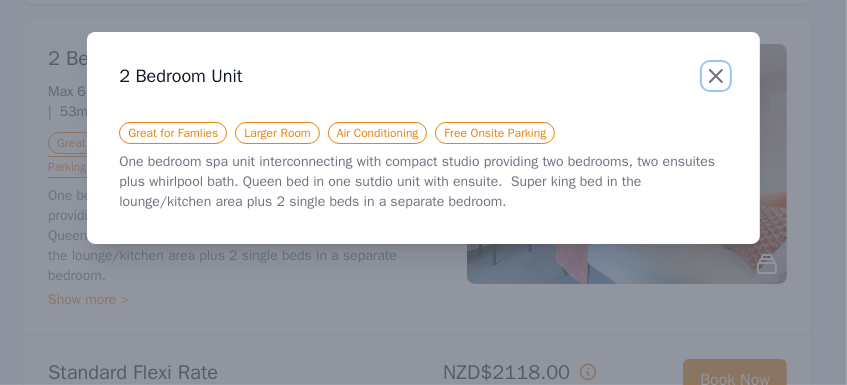 click 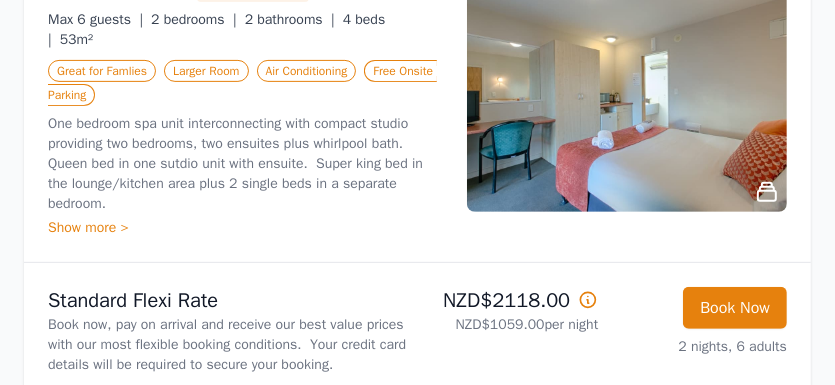 scroll, scrollTop: 400, scrollLeft: 0, axis: vertical 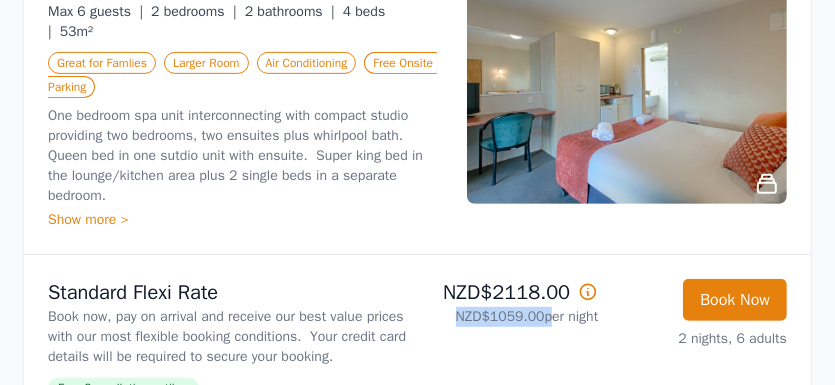 drag, startPoint x: 453, startPoint y: 316, endPoint x: 541, endPoint y: 310, distance: 88.20431 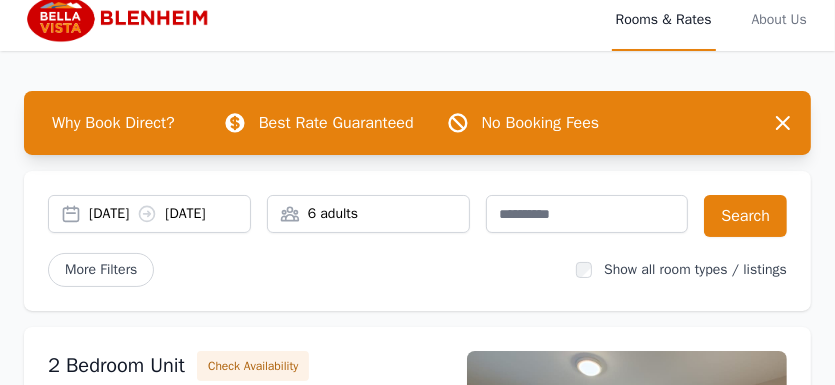 scroll, scrollTop: 0, scrollLeft: 0, axis: both 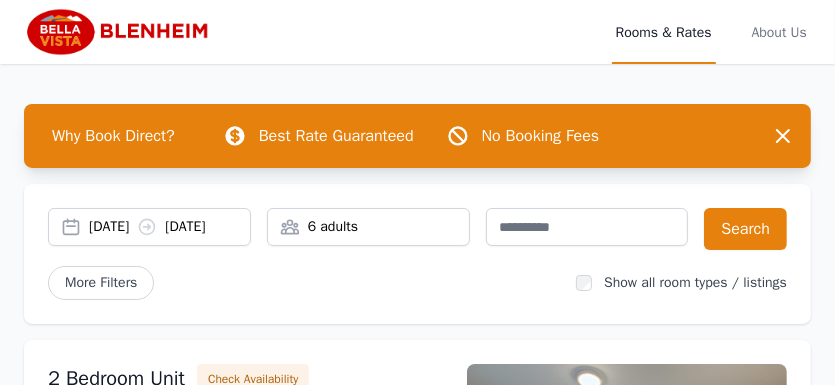 click on "Rooms & Rates" at bounding box center [664, 32] 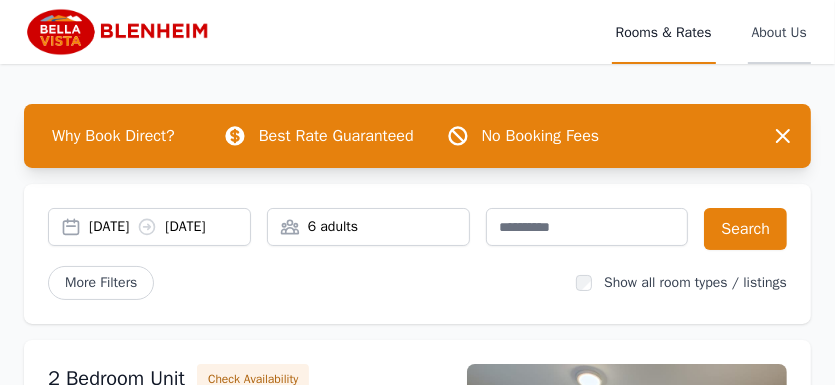 click on "About Us" at bounding box center (779, 32) 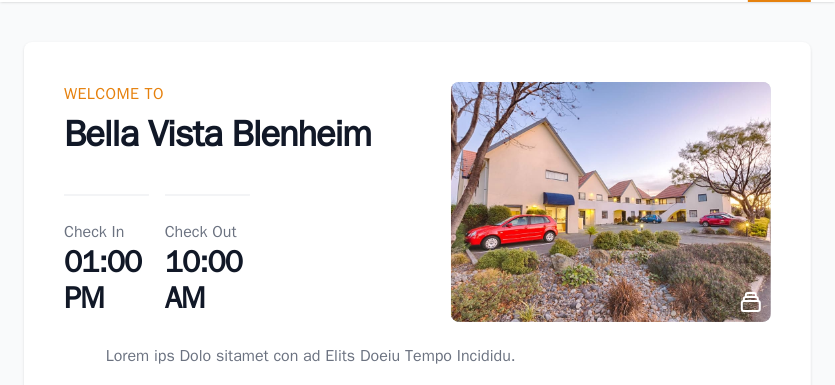 scroll, scrollTop: 0, scrollLeft: 0, axis: both 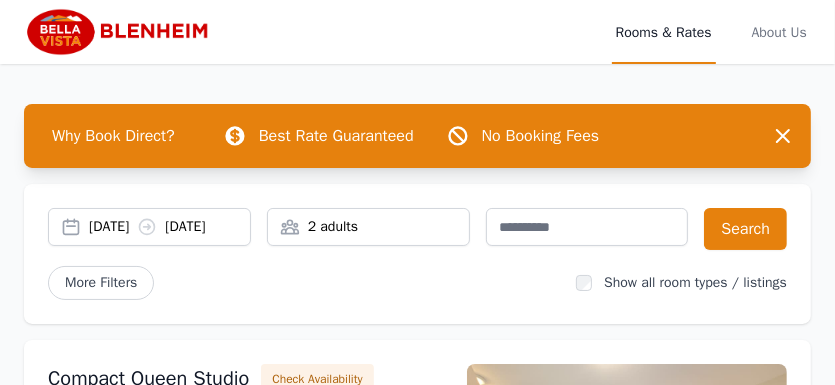 click at bounding box center (120, 32) 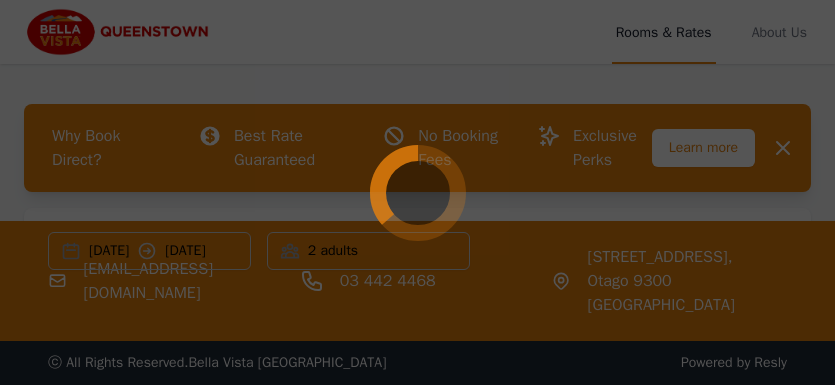 scroll, scrollTop: 0, scrollLeft: 0, axis: both 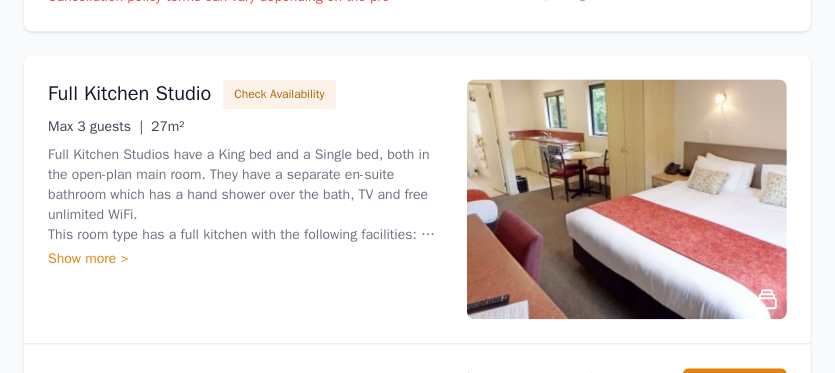 click on "Show more >" at bounding box center (245, 259) 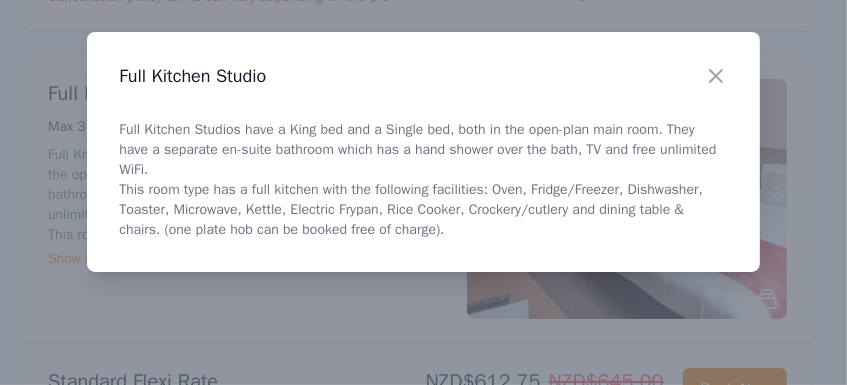 click on "Full Kitchen Studios have a King bed and a Single bed, both in the open-plan main room. They have a separate en-suite bathroom which has a hand shower over the bath, TV and free unlimited WiFi.
This room type has a full kitchen with the following facilities: Oven, Fridge/Freezer, Dishwasher, Toaster, Microwave, Kettle, Electric Frypan, Rice Cooker, Crockery/cutlery and dining table & chairs. (one plate hob can be booked free of charge)." at bounding box center (423, 180) 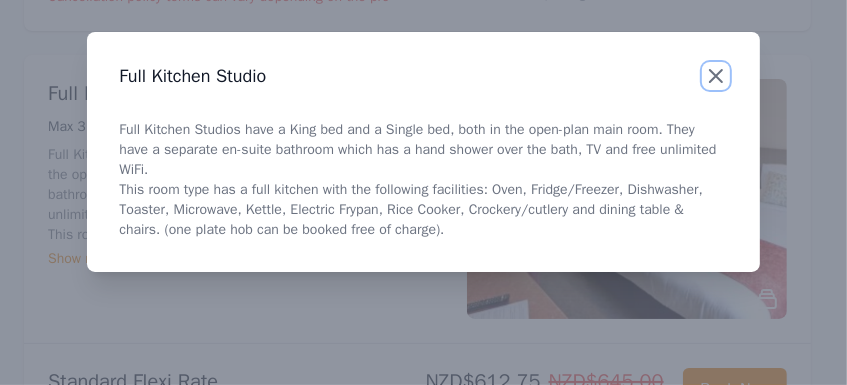 click 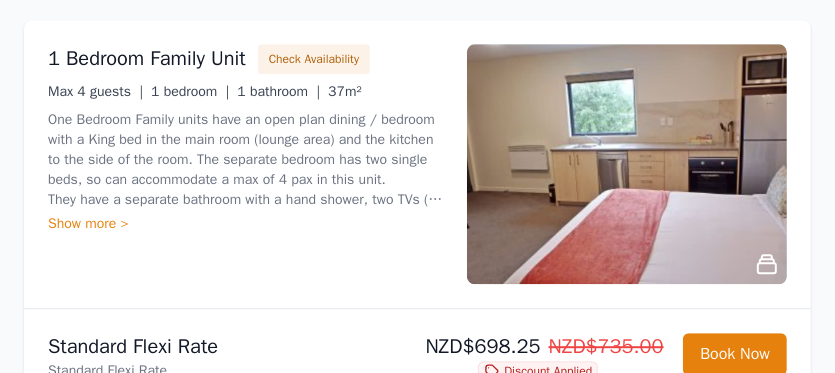 scroll, scrollTop: 2960, scrollLeft: 0, axis: vertical 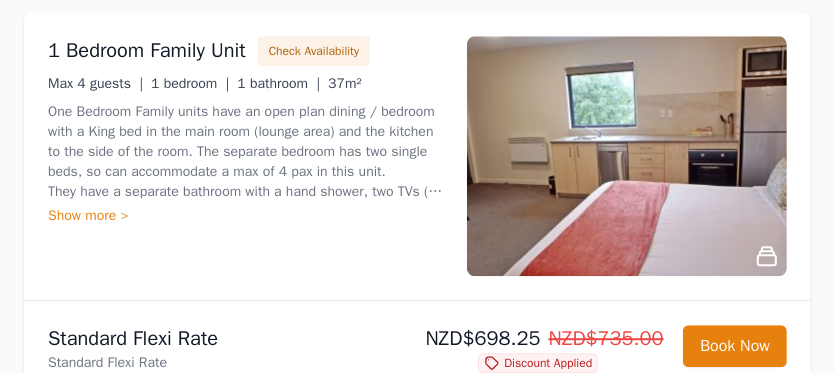 click on "Show more >" at bounding box center [245, 216] 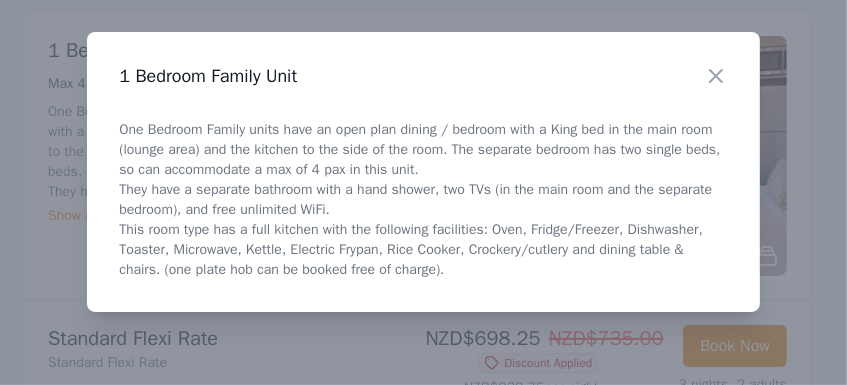 click on "One Bedroom Family units have an open plan dining / bedroom with a King bed in the main room (lounge area) and the kitchen to the side of the room. The separate bedroom has two single beds, so can accommodate a max of 4 pax in this unit.
They have a separate bathroom with a hand shower, two TVs (in the main room and the separate bedroom), and free unlimited WiFi.
This room type has a full kitchen with the following facilities: Oven, Fridge/Freezer, Dishwasher, Toaster, Microwave, Kettle, Electric Frypan, Rice Cooker, Crockery/cutlery and dining table & chairs. (one plate hob can be booked free of charge)." at bounding box center [423, 200] 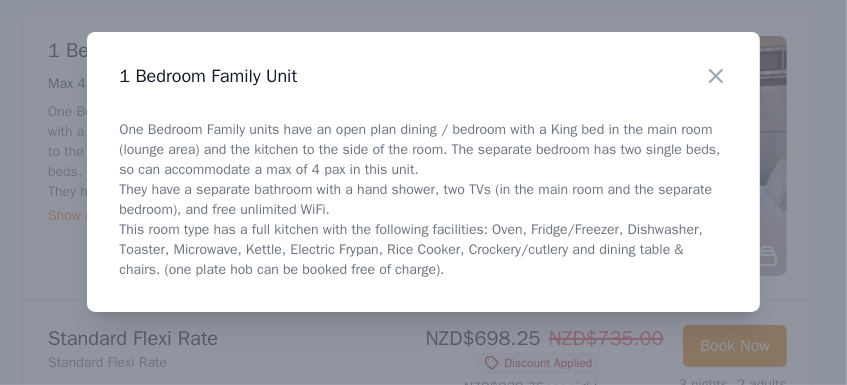 click on "One Bedroom Family units have an open plan dining / bedroom with a King bed in the main room (lounge area) and the kitchen to the side of the room. The separate bedroom has two single beds, so can accommodate a max of 4 pax in this unit.
They have a separate bathroom with a hand shower, two TVs (in the main room and the separate bedroom), and free unlimited WiFi.
This room type has a full kitchen with the following facilities: Oven, Fridge/Freezer, Dishwasher, Toaster, Microwave, Kettle, Electric Frypan, Rice Cooker, Crockery/cutlery and dining table & chairs. (one plate hob can be booked free of charge)." at bounding box center [423, 200] 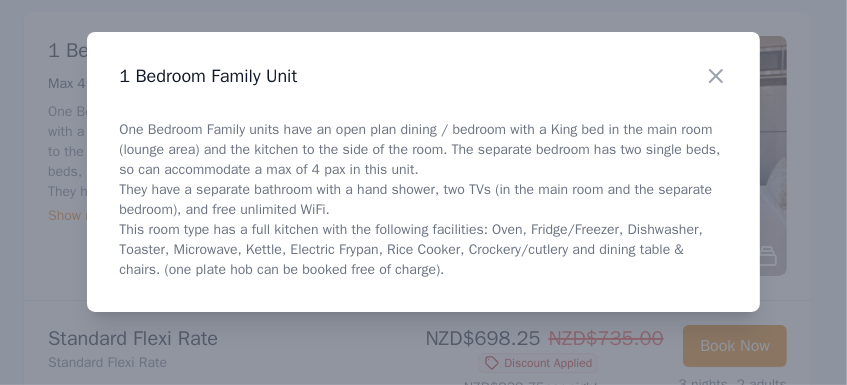 click on "One Bedroom Family units have an open plan dining / bedroom with a King bed in the main room (lounge area) and the kitchen to the side of the room. The separate bedroom has two single beds, so can accommodate a max of 4 pax in this unit.
They have a separate bathroom with a hand shower, two TVs (in the main room and the separate bedroom), and free unlimited WiFi.
This room type has a full kitchen with the following facilities: Oven, Fridge/Freezer, Dishwasher, Toaster, Microwave, Kettle, Electric Frypan, Rice Cooker, Crockery/cutlery and dining table & chairs. (one plate hob can be booked free of charge)." at bounding box center (423, 200) 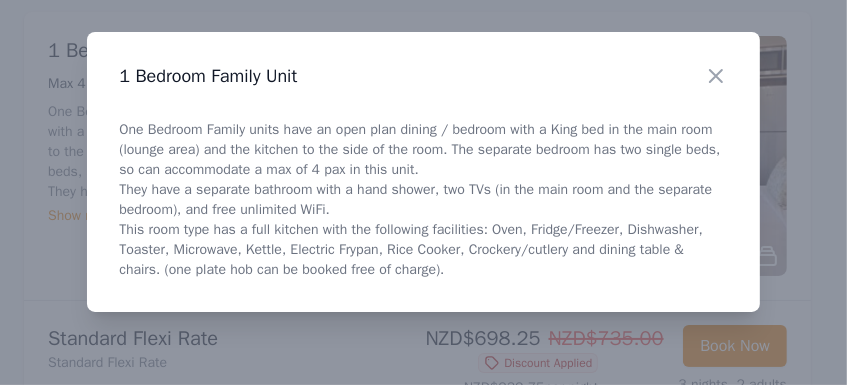 click on "One Bedroom Family units have an open plan dining / bedroom with a King bed in the main room (lounge area) and the kitchen to the side of the room. The separate bedroom has two single beds, so can accommodate a max of 4 pax in this unit.
They have a separate bathroom with a hand shower, two TVs (in the main room and the separate bedroom), and free unlimited WiFi.
This room type has a full kitchen with the following facilities: Oven, Fridge/Freezer, Dishwasher, Toaster, Microwave, Kettle, Electric Frypan, Rice Cooker, Crockery/cutlery and dining table & chairs. (one plate hob can be booked free of charge)." at bounding box center [423, 200] 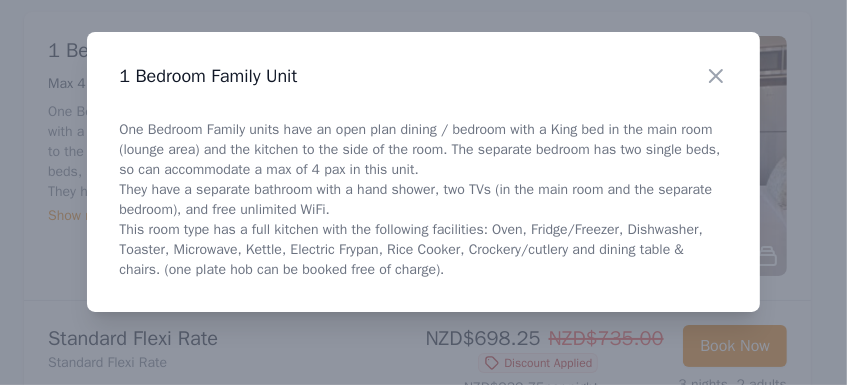 click on "One Bedroom Family units have an open plan dining / bedroom with a King bed in the main room (lounge area) and the kitchen to the side of the room. The separate bedroom has two single beds, so can accommodate a max of 4 pax in this unit.
They have a separate bathroom with a hand shower, two TVs (in the main room and the separate bedroom), and free unlimited WiFi.
This room type has a full kitchen with the following facilities: Oven, Fridge/Freezer, Dishwasher, Toaster, Microwave, Kettle, Electric Frypan, Rice Cooker, Crockery/cutlery and dining table & chairs. (one plate hob can be booked free of charge)." at bounding box center [423, 200] 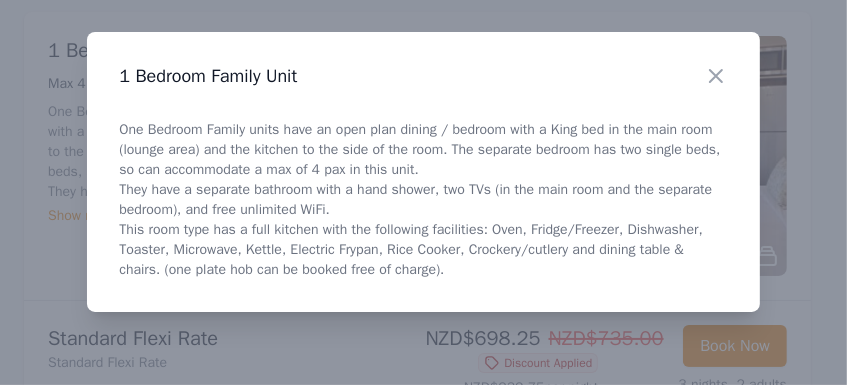 click on "One Bedroom Family units have an open plan dining / bedroom with a King bed in the main room (lounge area) and the kitchen to the side of the room. The separate bedroom has two single beds, so can accommodate a max of 4 pax in this unit.
They have a separate bathroom with a hand shower, two TVs (in the main room and the separate bedroom), and free unlimited WiFi.
This room type has a full kitchen with the following facilities: Oven, Fridge/Freezer, Dishwasher, Toaster, Microwave, Kettle, Electric Frypan, Rice Cooker, Crockery/cutlery and dining table & chairs. (one plate hob can be booked free of charge)." at bounding box center [423, 200] 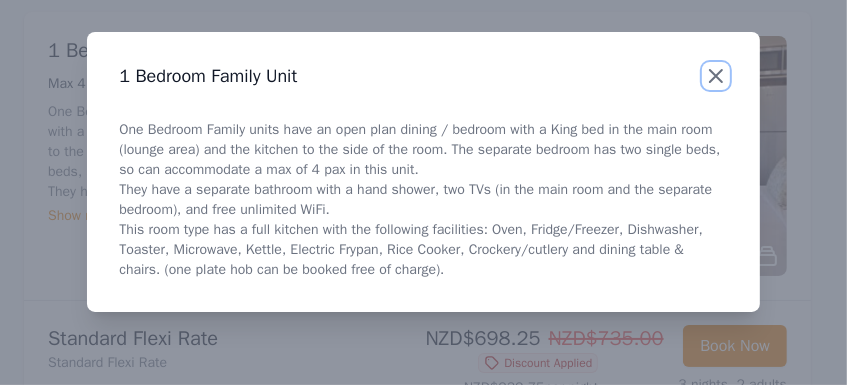 click 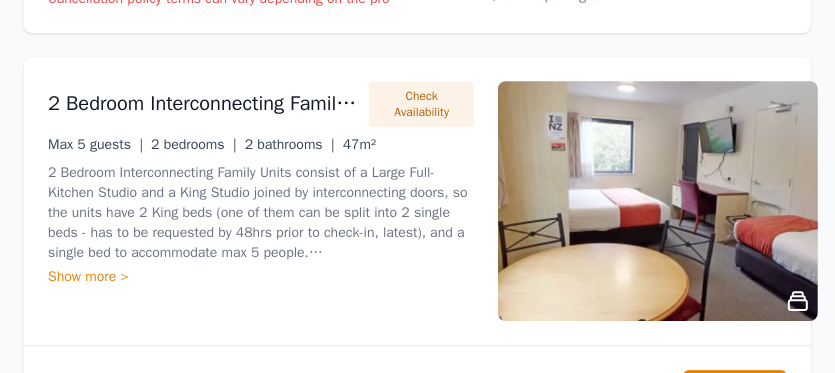 scroll, scrollTop: 3360, scrollLeft: 0, axis: vertical 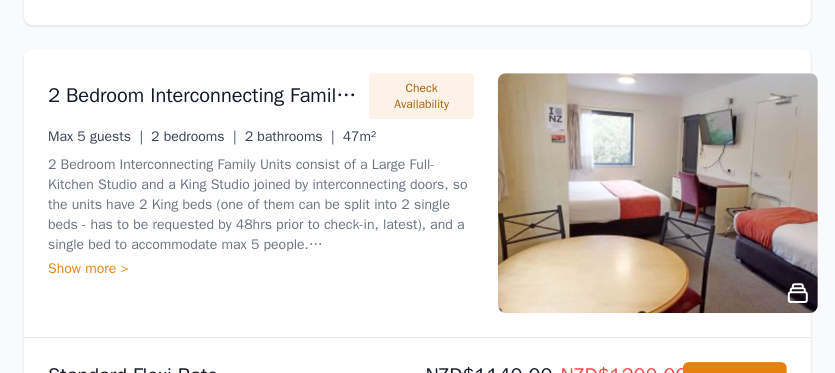 click on "Show more >" at bounding box center [261, 269] 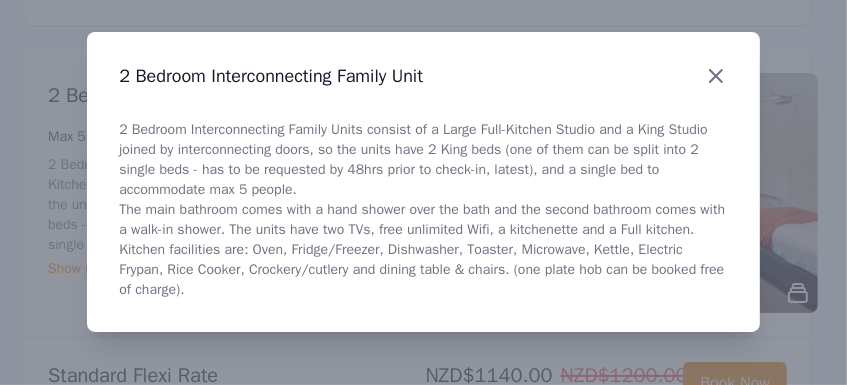click 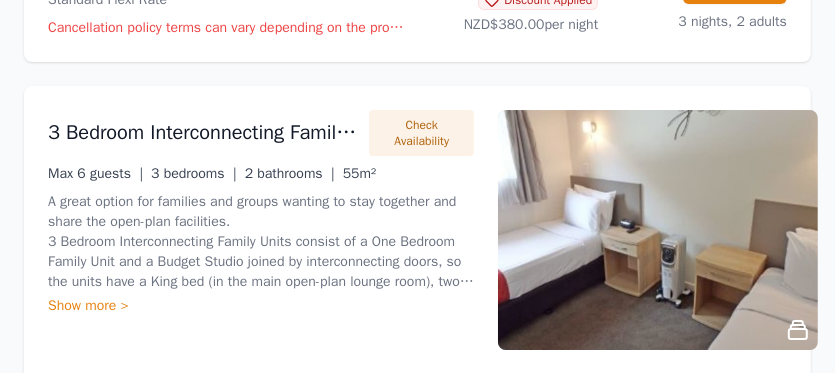 scroll, scrollTop: 3840, scrollLeft: 0, axis: vertical 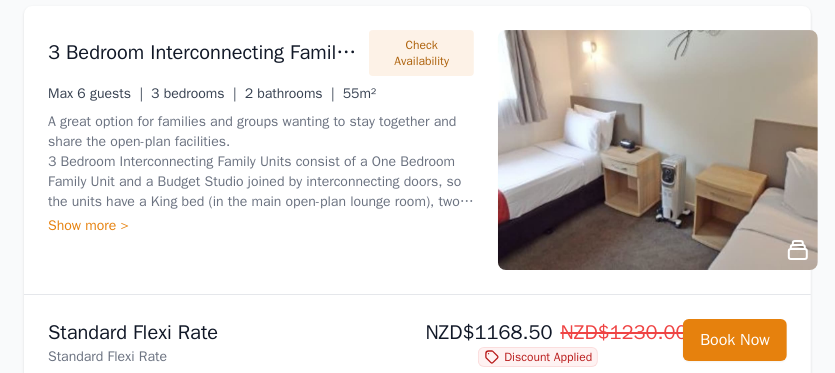 click on "Show more >" at bounding box center [261, 226] 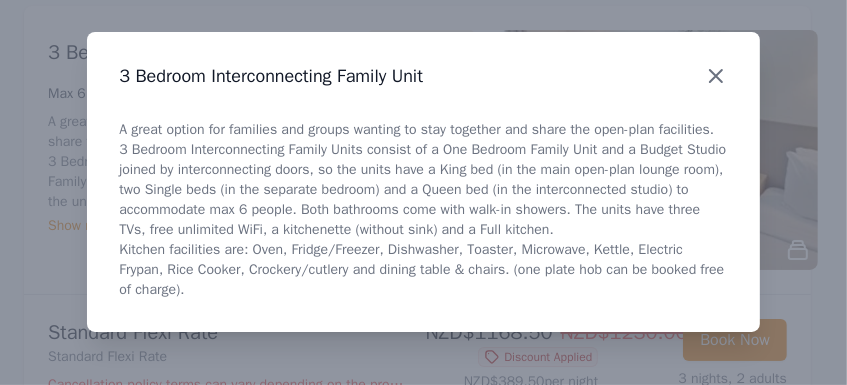 click 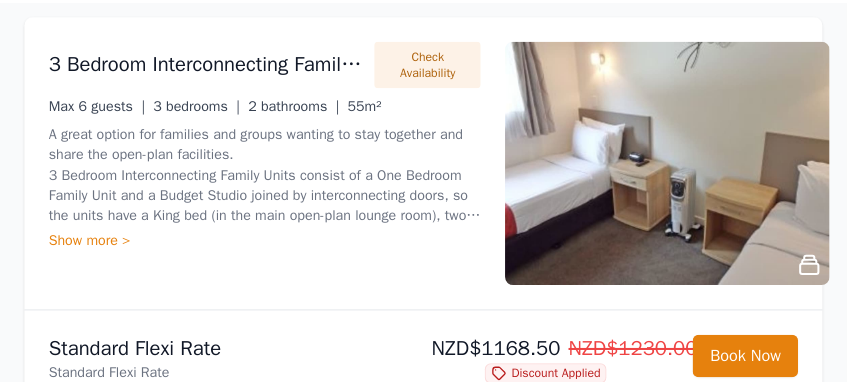 scroll, scrollTop: 3840, scrollLeft: 0, axis: vertical 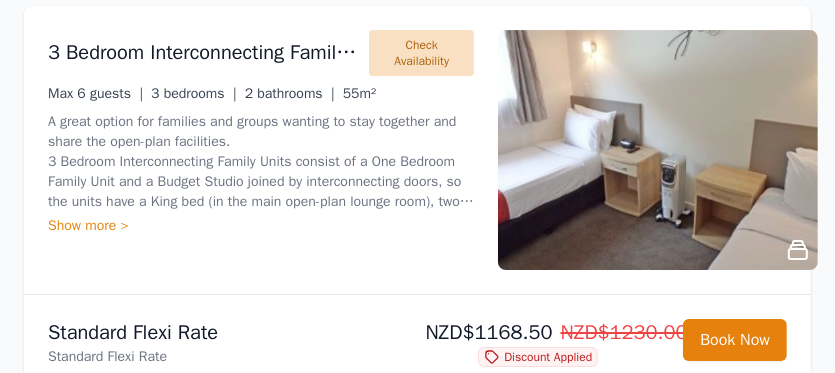 click on "Check Availability" at bounding box center (421, 53) 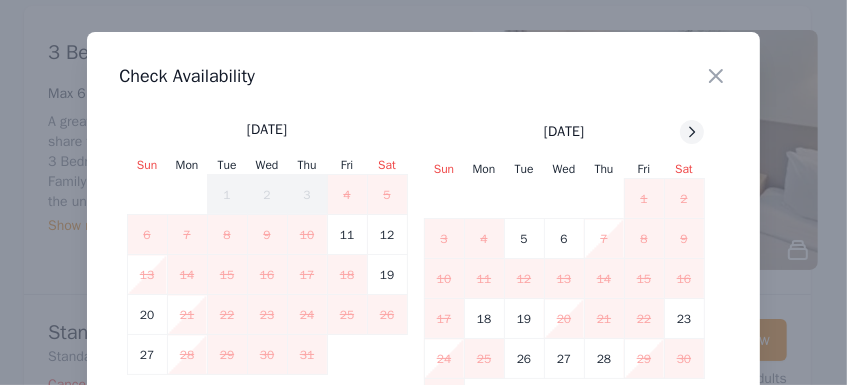 click 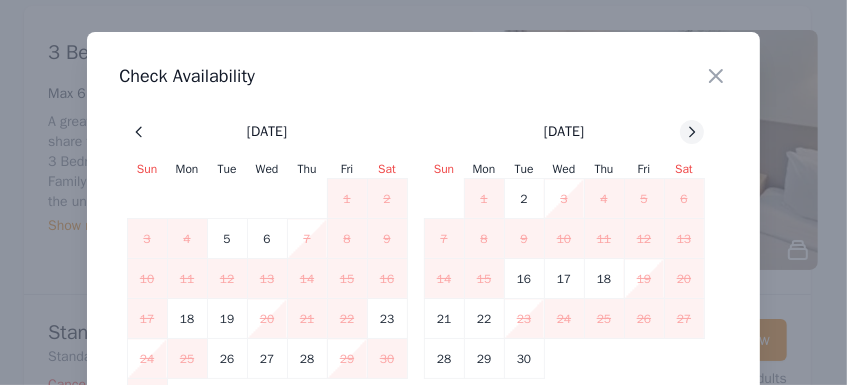 click 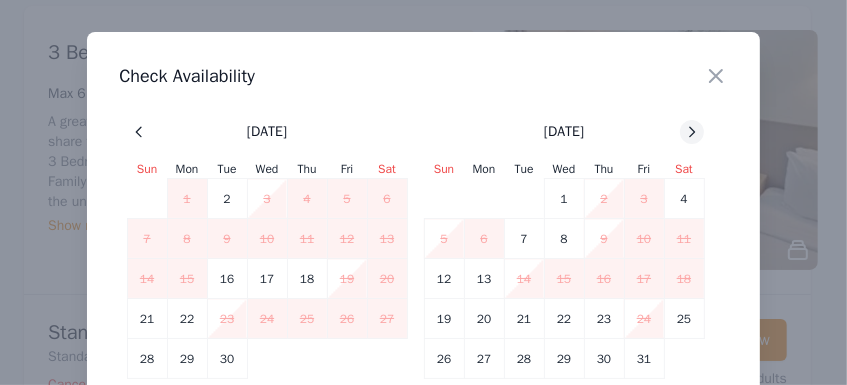 click 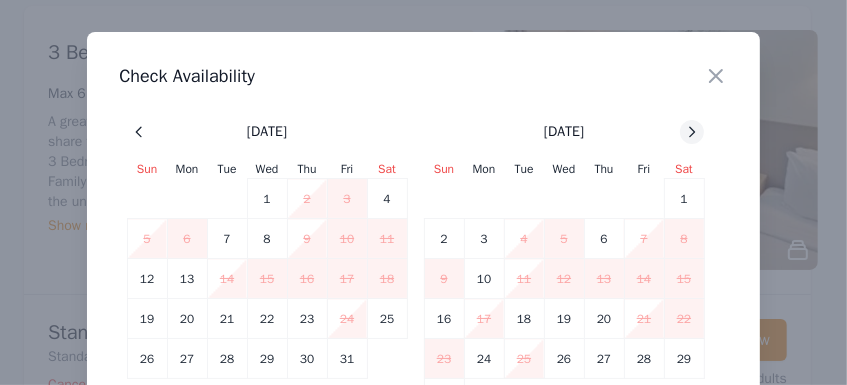 click 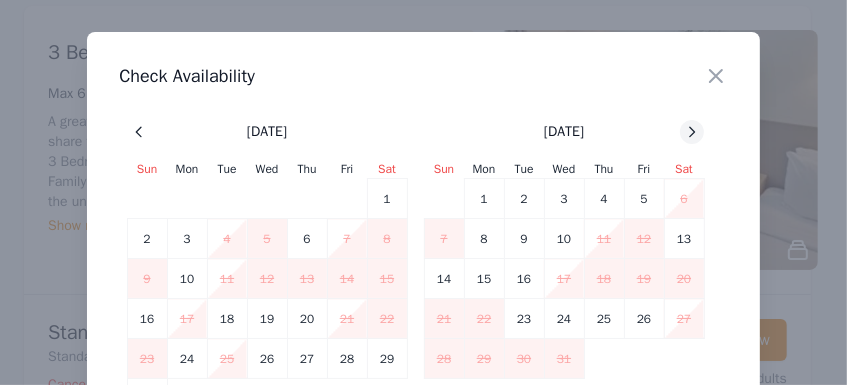 click 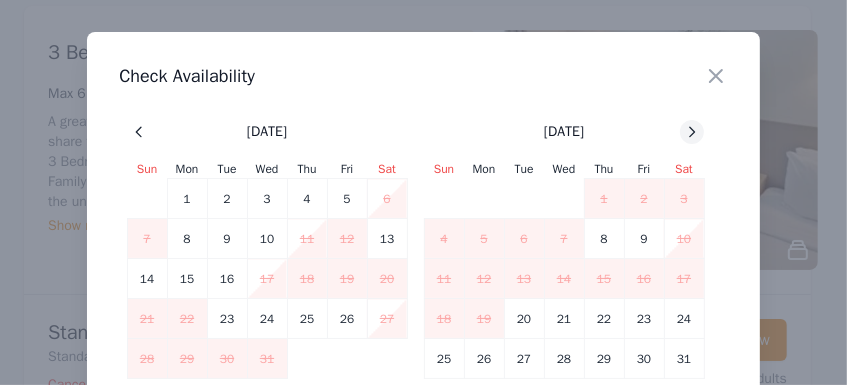 click 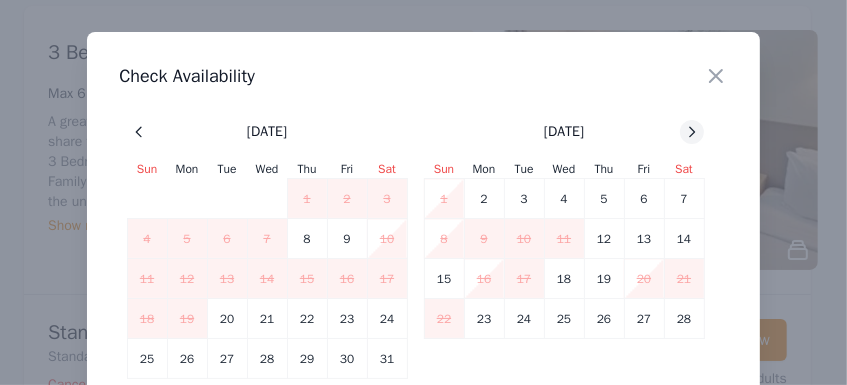 click 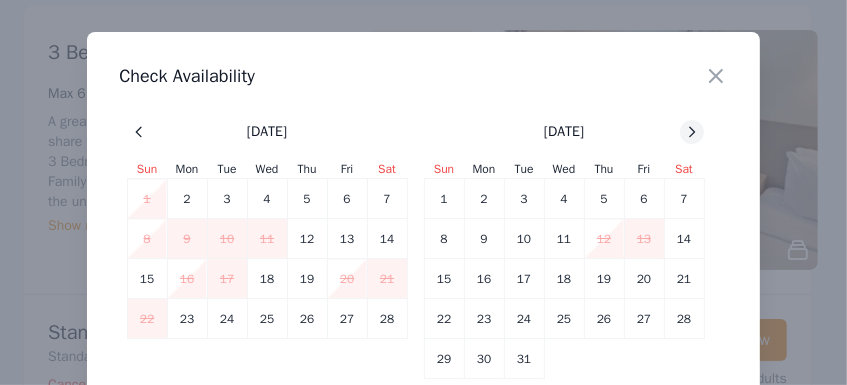 click 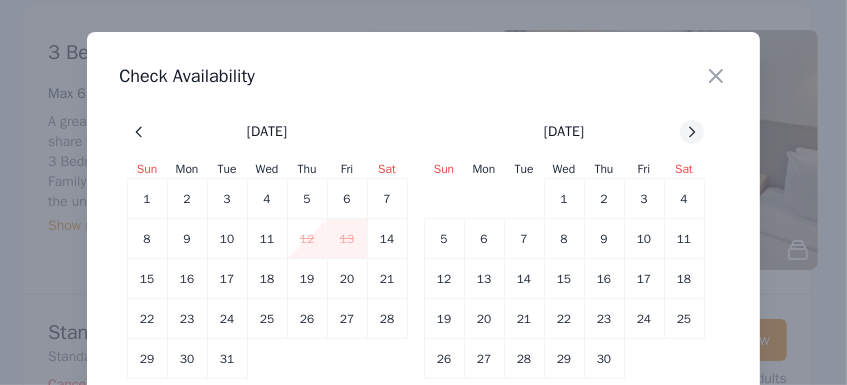 click 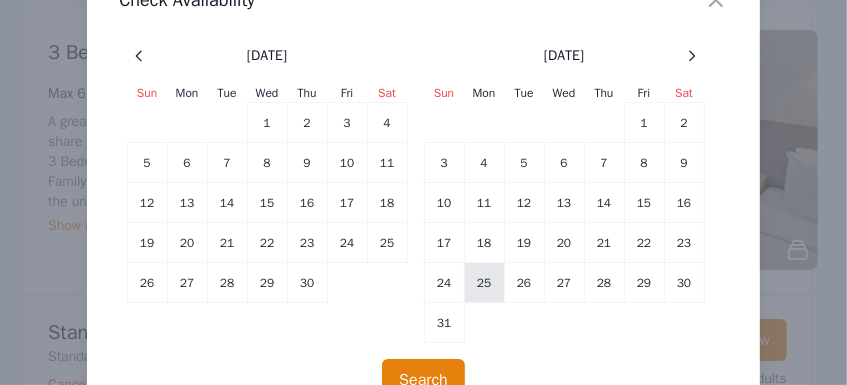 scroll, scrollTop: 80, scrollLeft: 0, axis: vertical 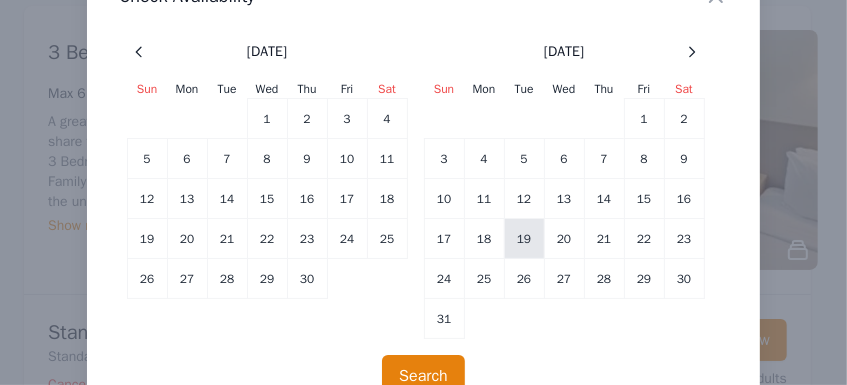 click on "19" at bounding box center (524, 239) 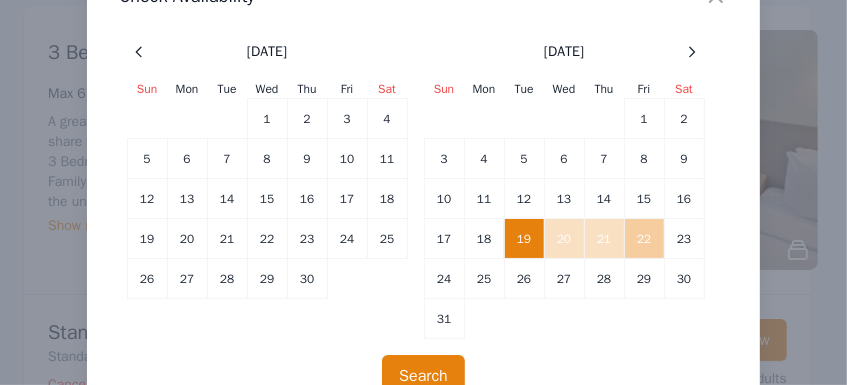 click on "22" at bounding box center (644, 239) 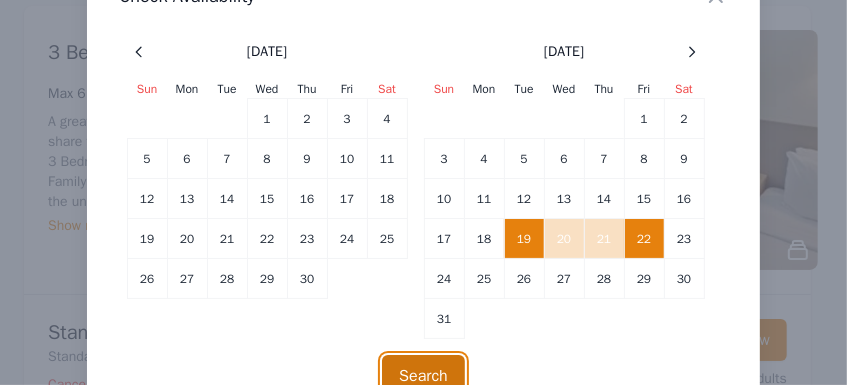 click on "Search" at bounding box center (423, 376) 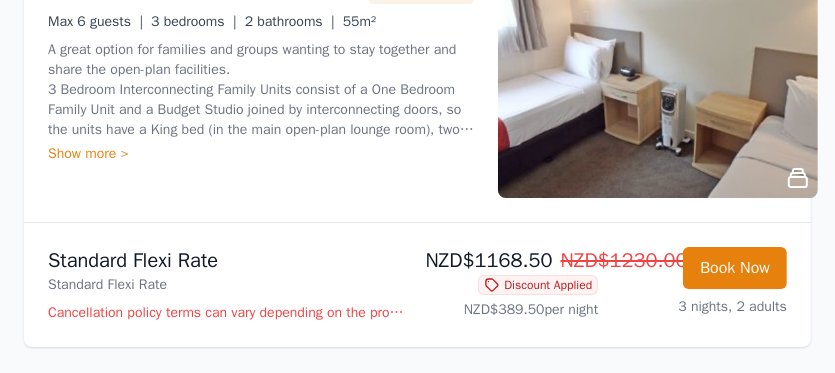 scroll, scrollTop: 3920, scrollLeft: 0, axis: vertical 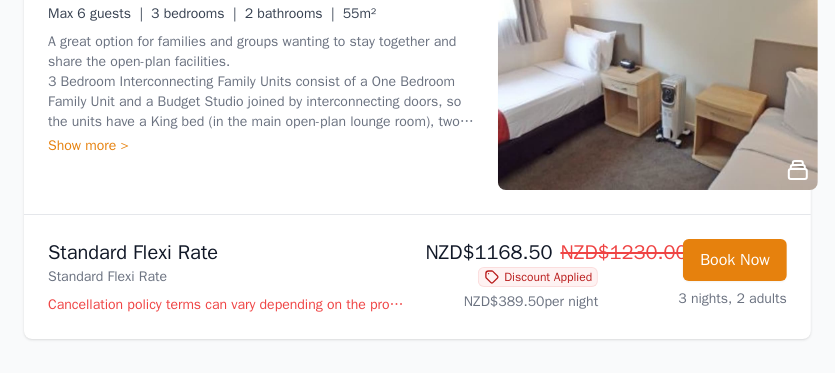 click at bounding box center (658, 70) 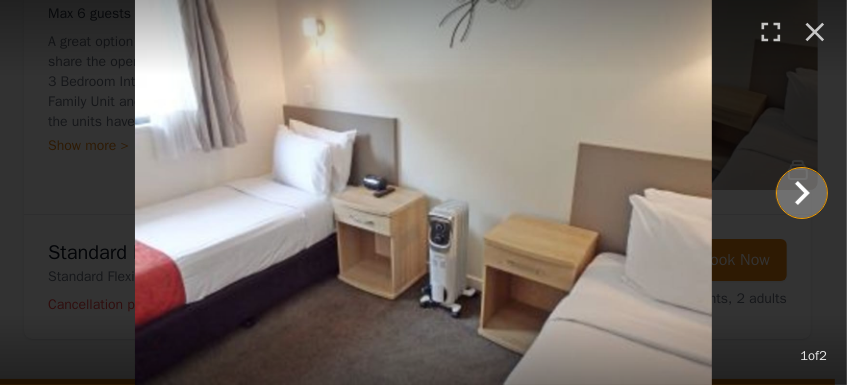 click 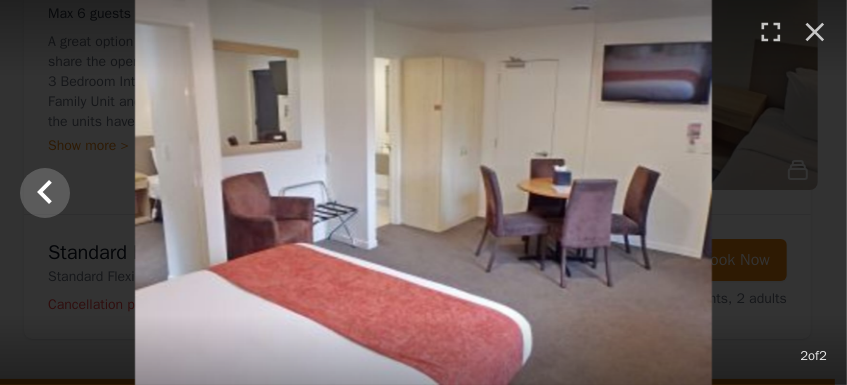 drag, startPoint x: 792, startPoint y: 189, endPoint x: 782, endPoint y: 182, distance: 12.206555 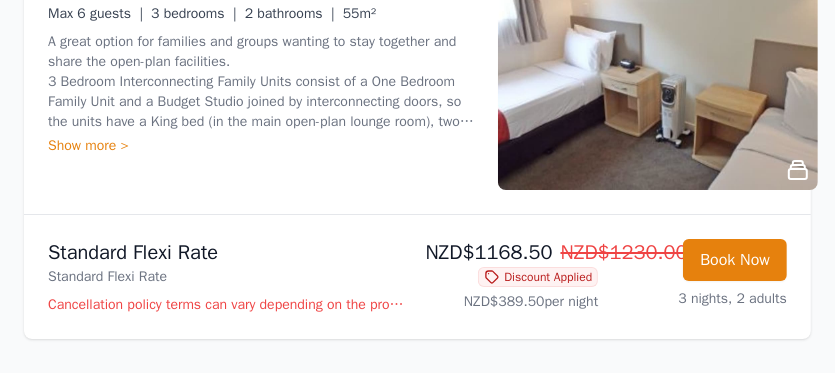 click at bounding box center [658, 70] 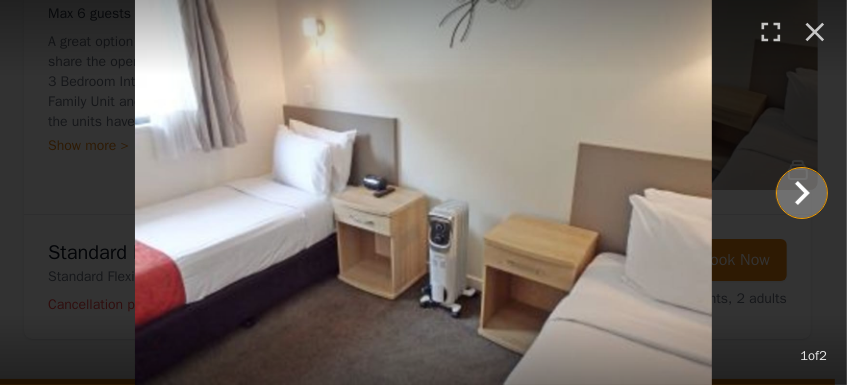 click 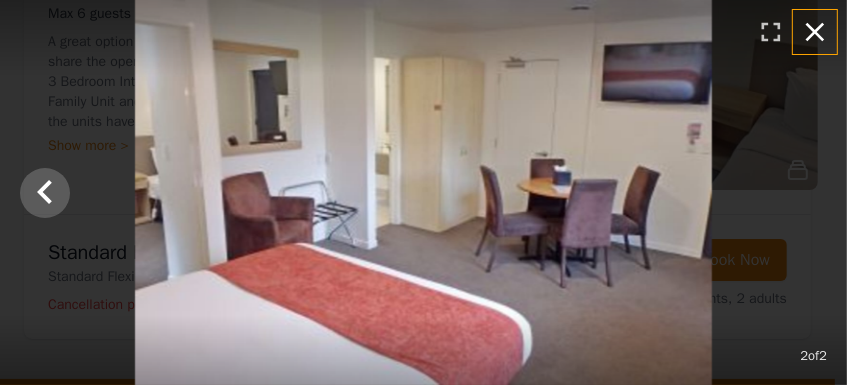 click 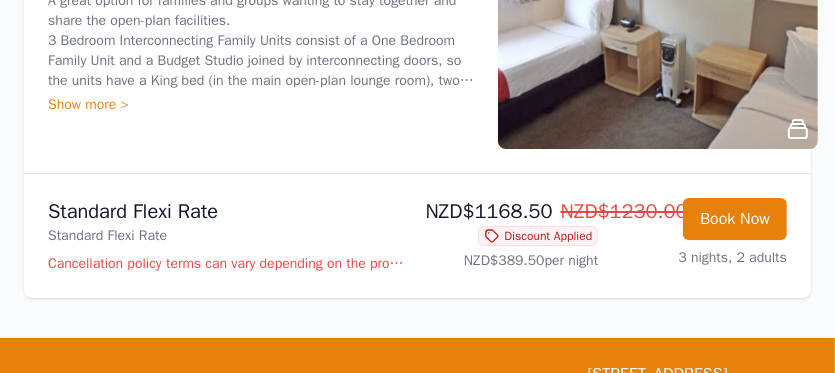 scroll, scrollTop: 3920, scrollLeft: 0, axis: vertical 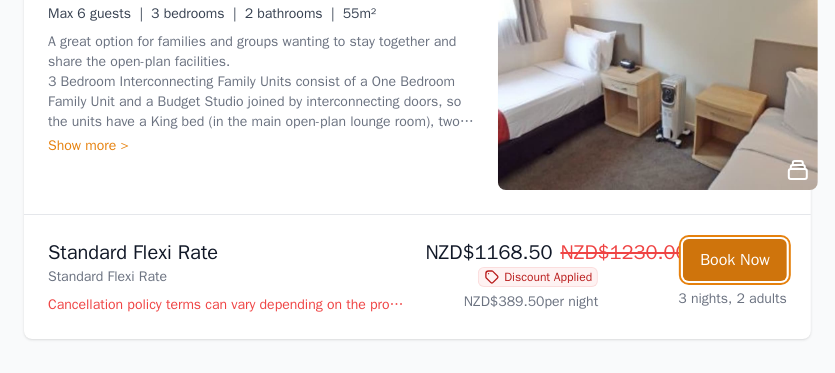 click on "Book Now" at bounding box center [735, 260] 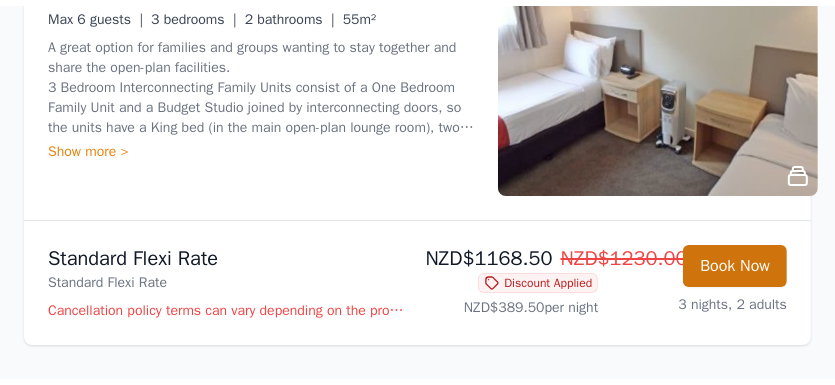 scroll, scrollTop: 256, scrollLeft: 0, axis: vertical 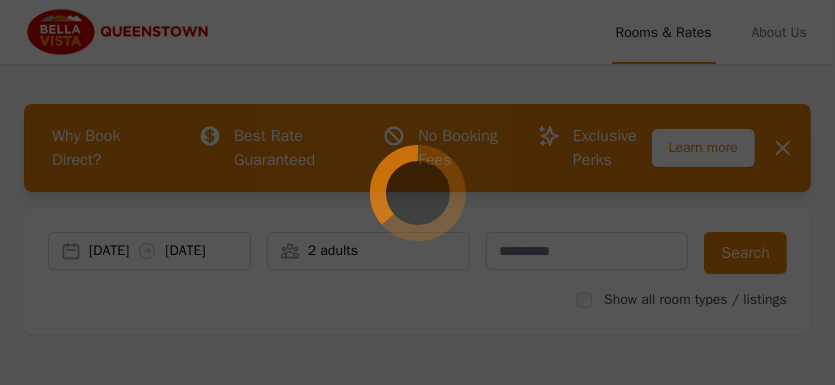 select on "**" 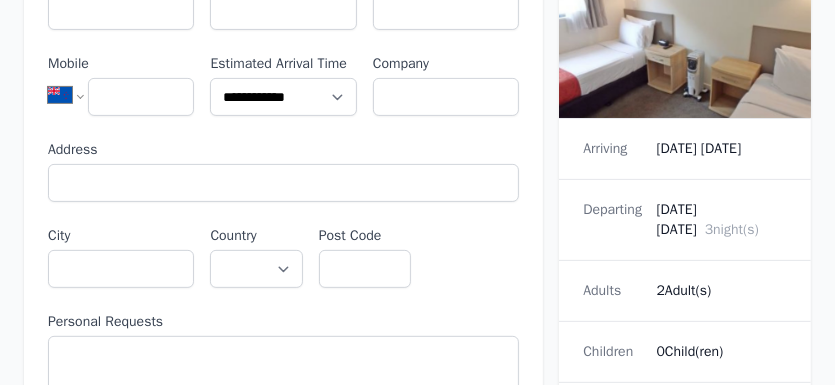 scroll, scrollTop: 400, scrollLeft: 0, axis: vertical 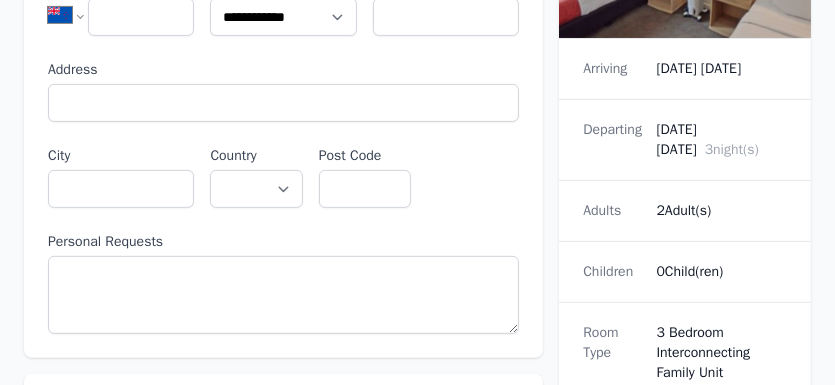 click on "2  Adult(s)" at bounding box center (722, 211) 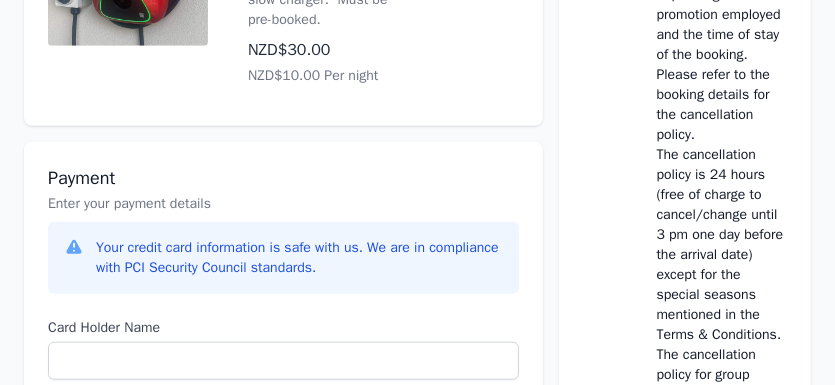 scroll, scrollTop: 560, scrollLeft: 0, axis: vertical 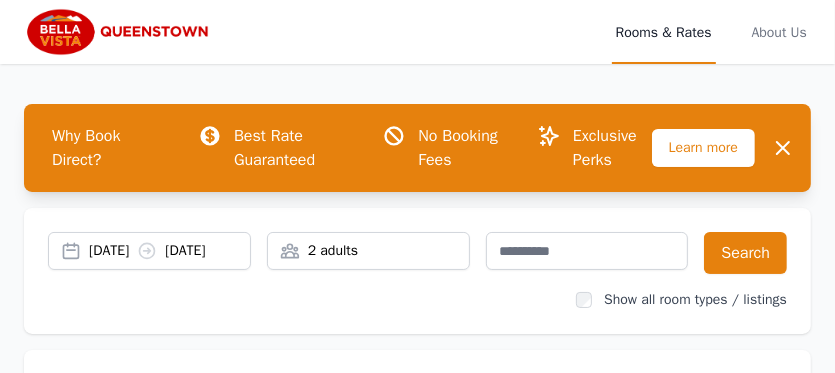 click on "2 adults" at bounding box center [368, 251] 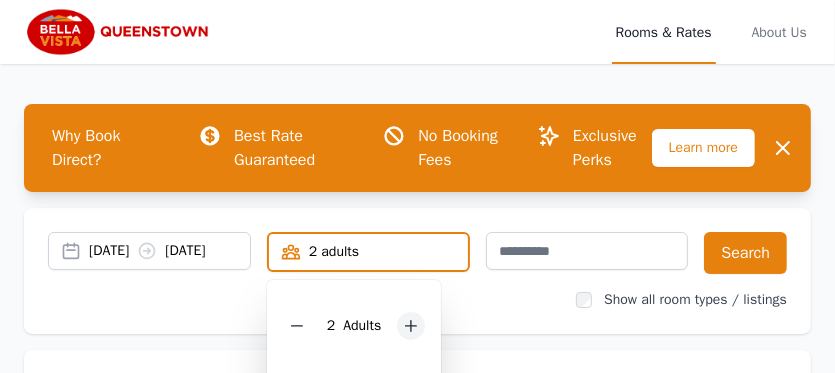 click at bounding box center (411, 326) 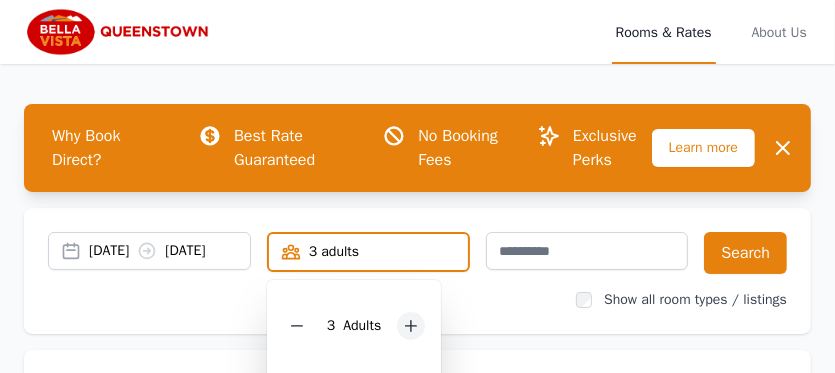 click at bounding box center [411, 326] 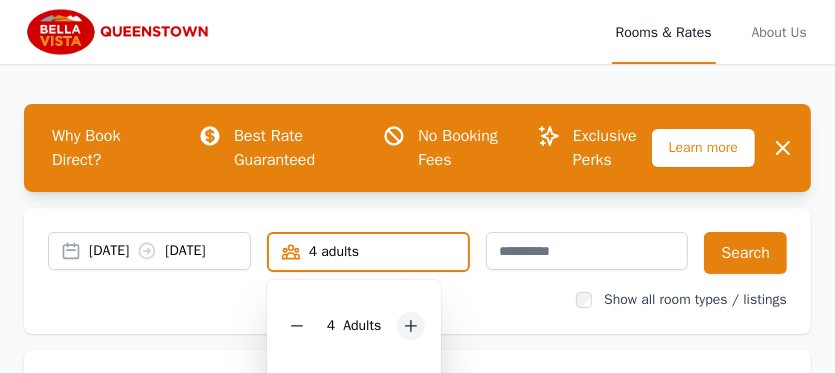 click 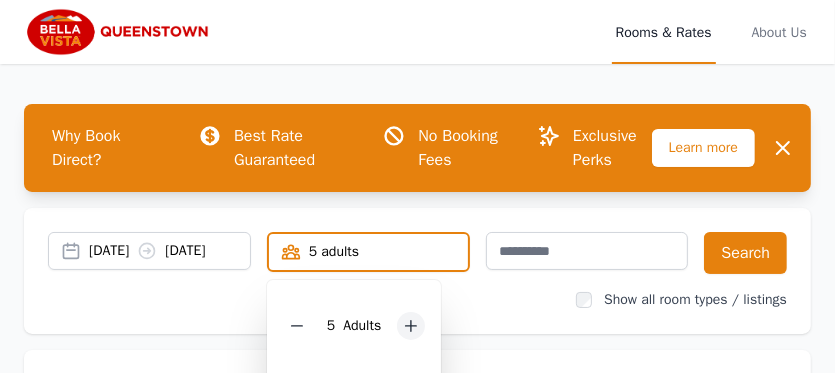 click 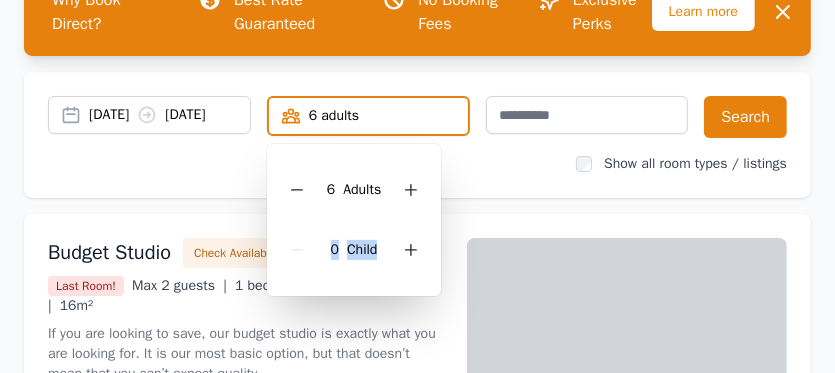 scroll, scrollTop: 240, scrollLeft: 0, axis: vertical 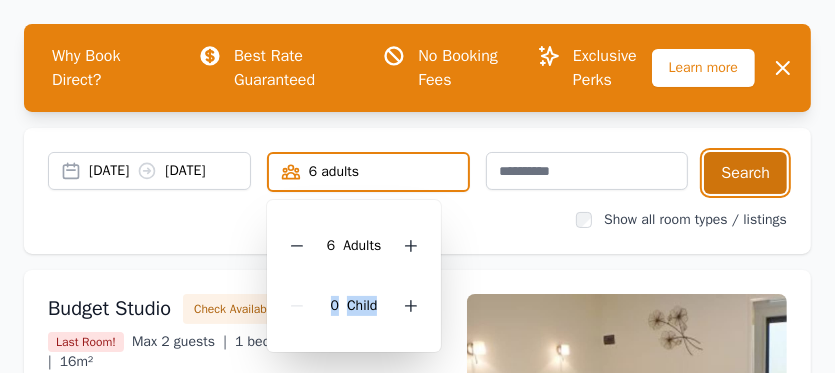 click on "Search" at bounding box center [745, 173] 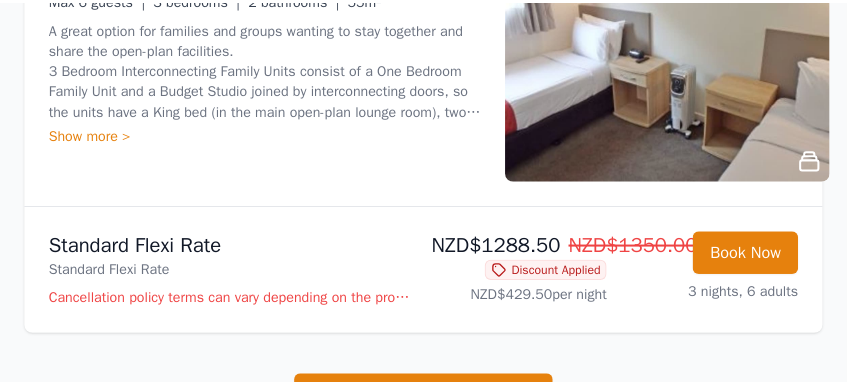 scroll, scrollTop: 480, scrollLeft: 0, axis: vertical 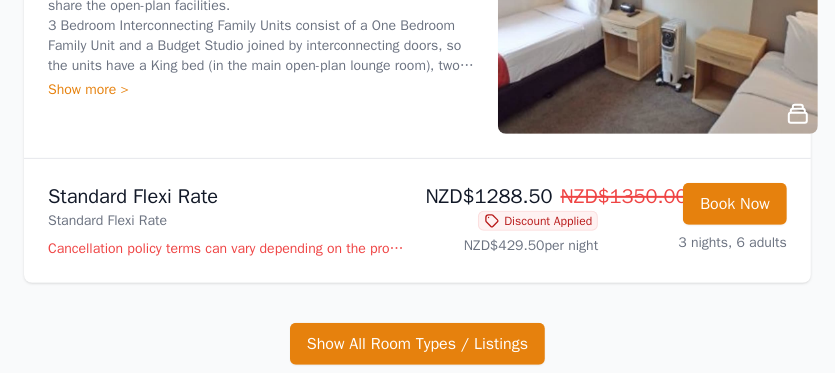 click on "Cancellation policy terms can vary depending on the promotion employed and the time of stay of the booking. Please refer to the booking details for the cancellation policy.
The cancellation policy is 24 hours (free of charge to cancel/change until 3 pm one day before the arrival date) except for the special seasons mentioned in the Terms & Conditions.
The cancellation policy for group reservations in excess of 3 (three) rooms, will be different and the standard terms are between 14 days and 30 days. Please refer to the booking correspondence with the motel that supersedes all other cancellation policies.
Cancellations or changes to a confirmed reservation within the cancellation policy period of the booking and no-show will be charged for the full amount.
All cancellations and amendments must be made in writing via email, or via the online provider the reservation was made through.
We strongly advise guests to purchase travel insurance to cover for any unforeseen changes to their travel plans." at bounding box center [229, 249] 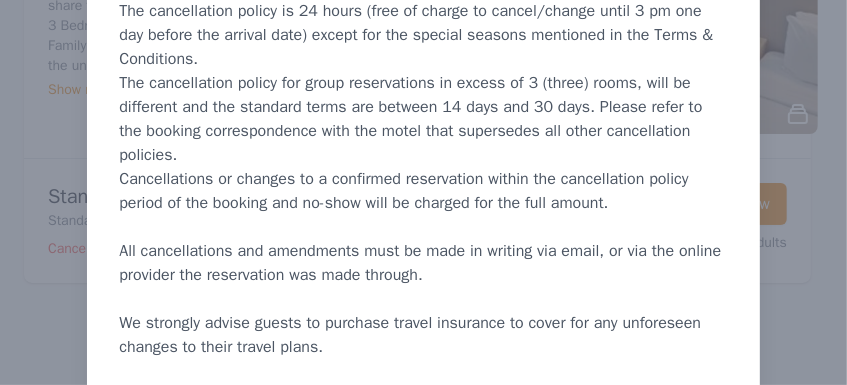 scroll, scrollTop: 320, scrollLeft: 0, axis: vertical 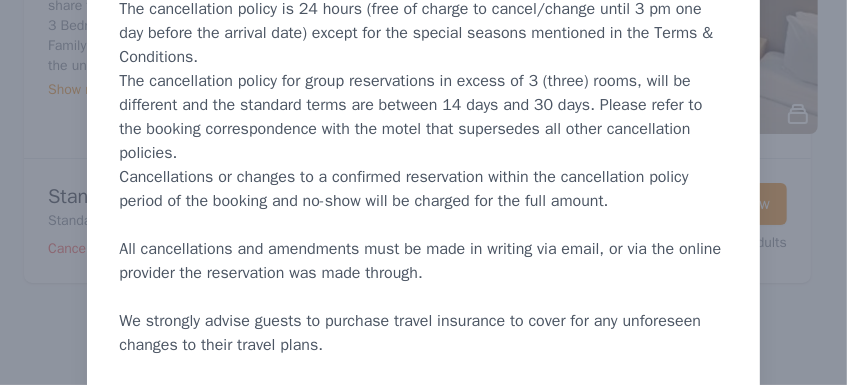 click on "Cancellation policy terms can vary depending on the promotion employed and the time of stay of the booking. Please refer to the booking details for the cancellation policy.
The cancellation policy is 24 hours (free of charge to cancel/change until 3 pm one day before the arrival date) except for the special seasons mentioned in the Terms & Conditions.
The cancellation policy for group reservations in excess of 3 (three) rooms, will be different and the standard terms are between 14 days and 30 days. Please refer to the booking correspondence with the motel that supersedes all other cancellation policies.
Cancellations or changes to a confirmed reservation within the cancellation policy period of the booking and no-show will be charged for the full amount.
All cancellations and amendments must be made in writing via email, or via the online provider the reservation was made through.
We strongly advise guests to purchase travel insurance to cover for any unforeseen changes to their travel plans." at bounding box center (423, 153) 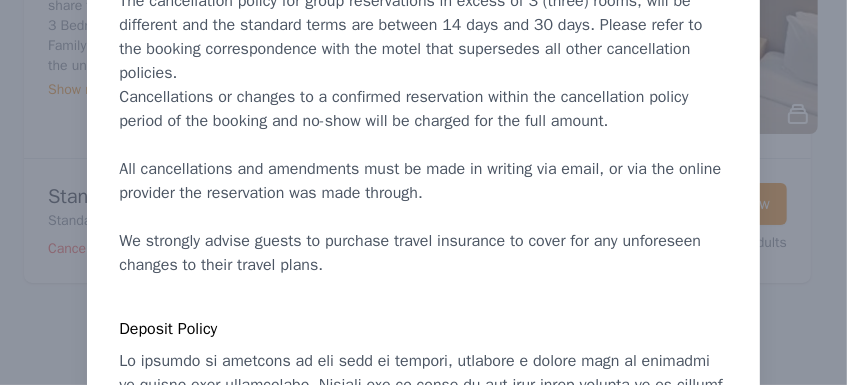 click on "Cancellation policy terms can vary depending on the promotion employed and the time of stay of the booking. Please refer to the booking details for the cancellation policy.
The cancellation policy is 24 hours (free of charge to cancel/change until 3 pm one day before the arrival date) except for the special seasons mentioned in the Terms & Conditions.
The cancellation policy for group reservations in excess of 3 (three) rooms, will be different and the standard terms are between 14 days and 30 days. Please refer to the booking correspondence with the motel that supersedes all other cancellation policies.
Cancellations or changes to a confirmed reservation within the cancellation policy period of the booking and no-show will be charged for the full amount.
All cancellations and amendments must be made in writing via email, or via the online provider the reservation was made through.
We strongly advise guests to purchase travel insurance to cover for any unforeseen changes to their travel plans." at bounding box center [423, 73] 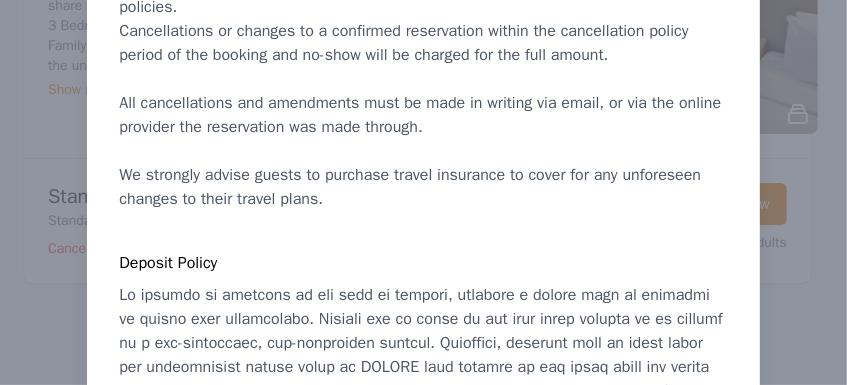 scroll, scrollTop: 480, scrollLeft: 0, axis: vertical 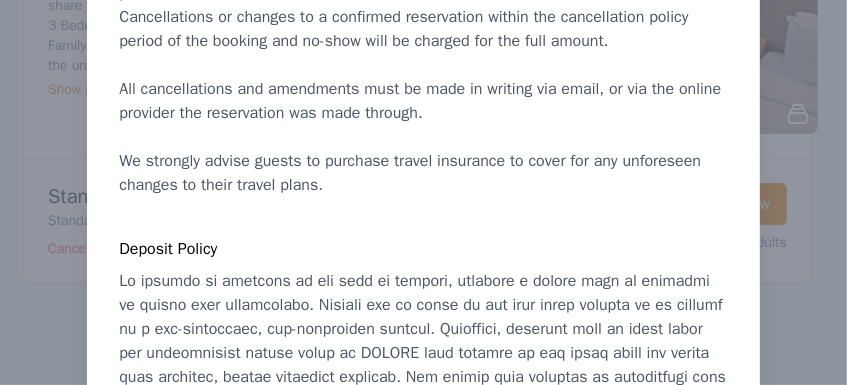 click on "Cancellation policy terms can vary depending on the promotion employed and the time of stay of the booking. Please refer to the booking details for the cancellation policy.
The cancellation policy is 24 hours (free of charge to cancel/change until 3 pm one day before the arrival date) except for the special seasons mentioned in the Terms & Conditions.
The cancellation policy for group reservations in excess of 3 (three) rooms, will be different and the standard terms are between 14 days and 30 days. Please refer to the booking correspondence with the motel that supersedes all other cancellation policies.
Cancellations or changes to a confirmed reservation within the cancellation policy period of the booking and no-show will be charged for the full amount.
All cancellations and amendments must be made in writing via email, or via the online provider the reservation was made through.
We strongly advise guests to purchase travel insurance to cover for any unforeseen changes to their travel plans." at bounding box center (423, -7) 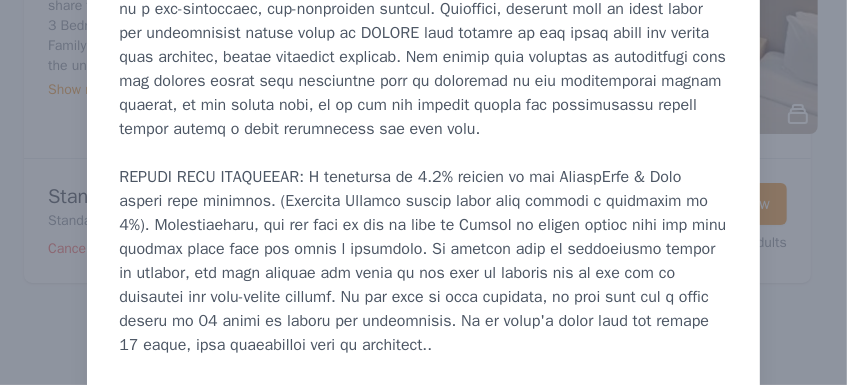 scroll, scrollTop: 720, scrollLeft: 0, axis: vertical 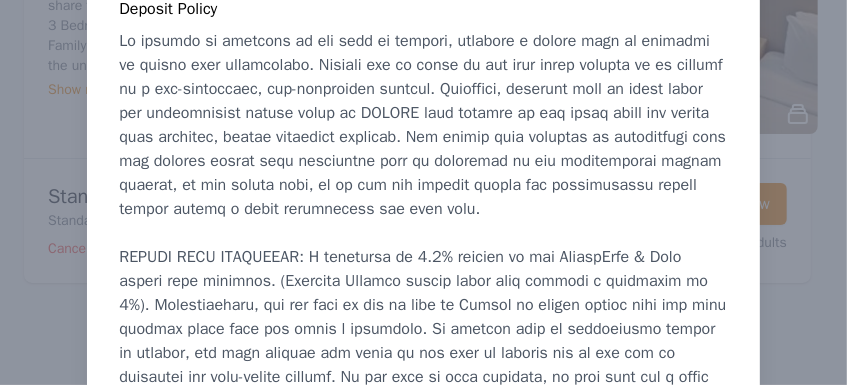 click at bounding box center (425, 233) 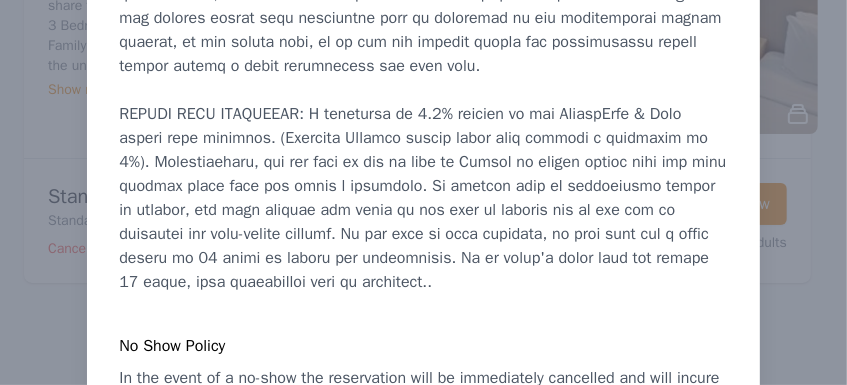 scroll, scrollTop: 819, scrollLeft: 0, axis: vertical 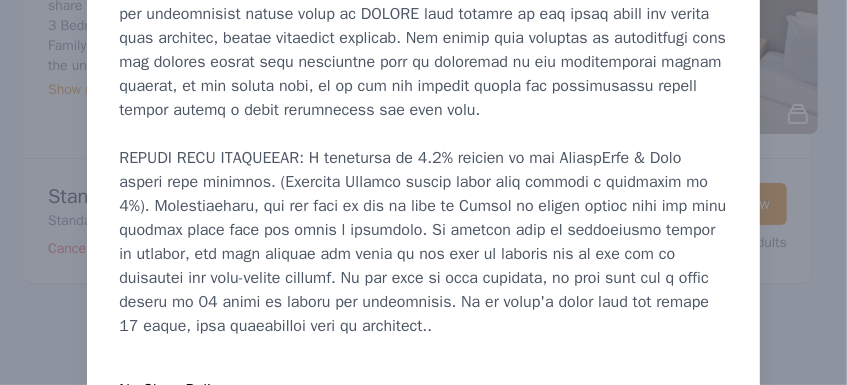 click at bounding box center (425, 134) 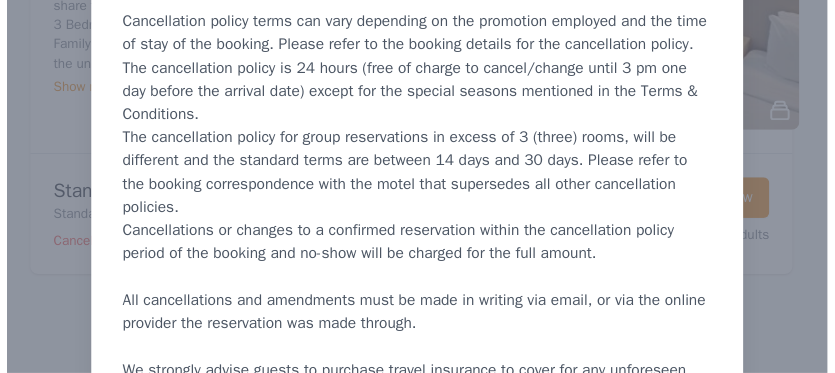scroll, scrollTop: 0, scrollLeft: 0, axis: both 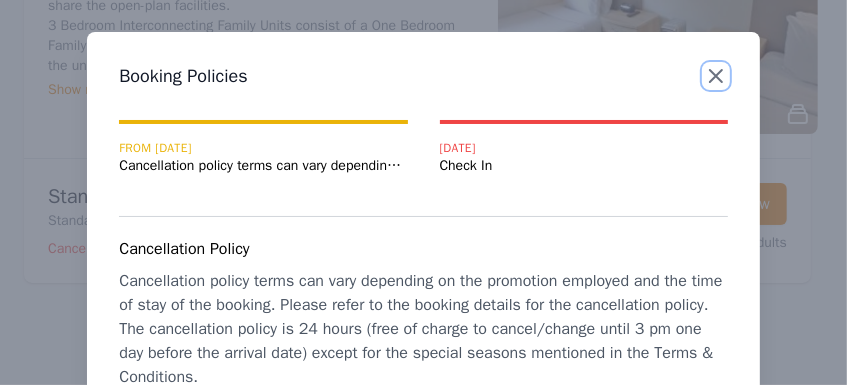 click 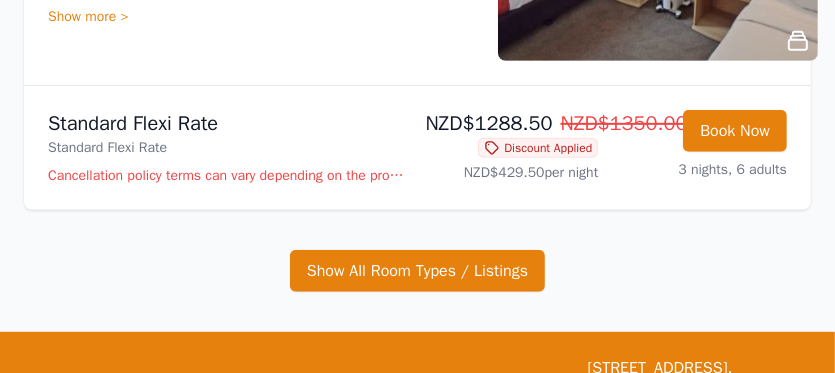 scroll, scrollTop: 560, scrollLeft: 0, axis: vertical 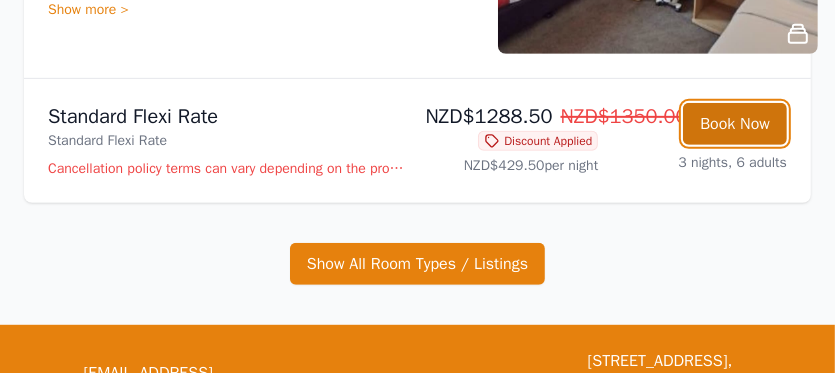 click on "Book Now" at bounding box center (735, 124) 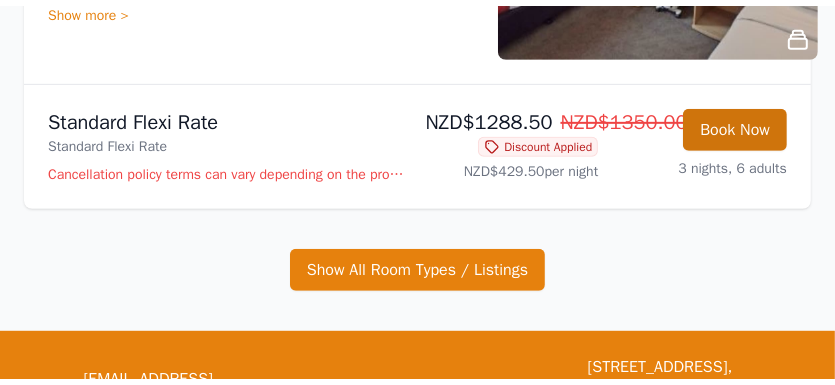 scroll, scrollTop: 256, scrollLeft: 0, axis: vertical 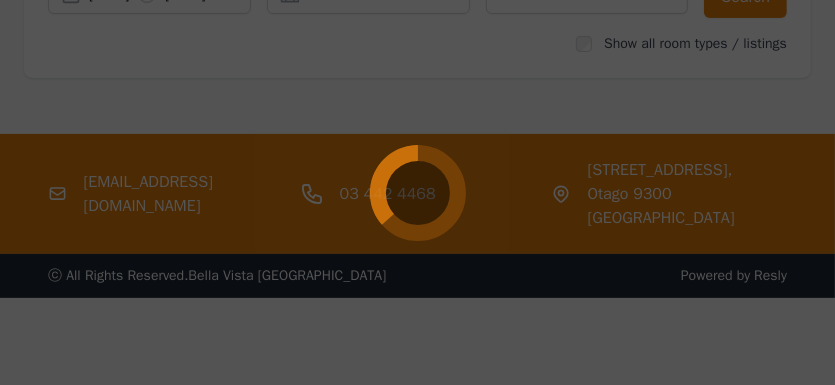 select on "**" 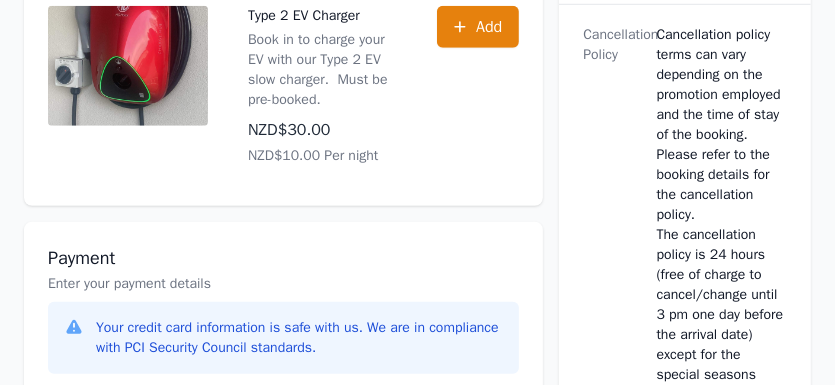 scroll, scrollTop: 720, scrollLeft: 0, axis: vertical 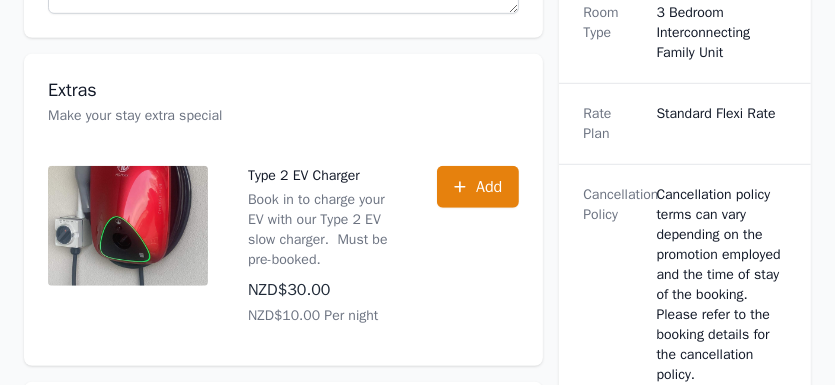 click on "Cancellation policy terms can vary depending on the promotion employed and the time of stay of the booking. Please refer to the booking details for the cancellation policy.
The cancellation policy is 24 hours (free of charge to cancel/change until 3 pm one day before the arrival date) except for the special seasons mentioned in the Terms & Conditions.
The cancellation policy for group reservations in excess of 3 (three) rooms, will be different and the standard terms are between 14 days and 30 days. Please refer to the booking correspondence with the motel that supersedes all other cancellation policies.
Cancellations or changes to a confirmed reservation within the cancellation policy period of the booking and no-show will be charged for the full amount.
All cancellations and amendments must be made in writing via email, or via the online provider the reservation was made through.
We strongly advise guests to purchase travel insurance to cover for any unforeseen changes to their travel plans." at bounding box center [722, 765] 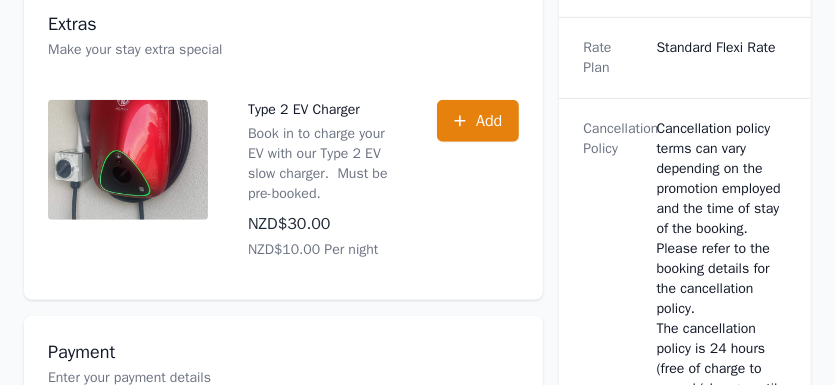 scroll, scrollTop: 800, scrollLeft: 0, axis: vertical 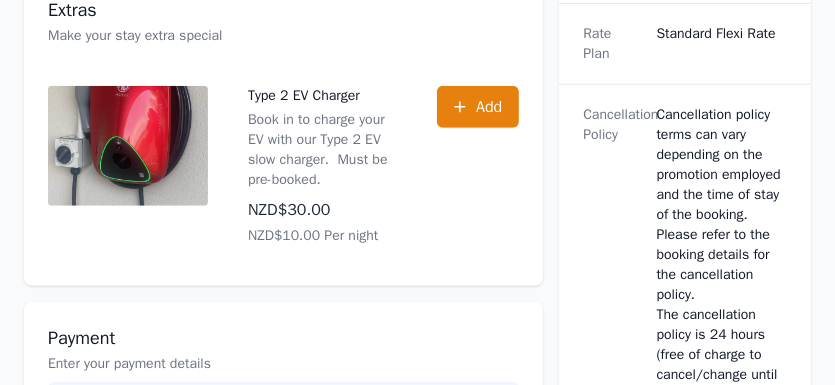 click on "Cancellation policy terms can vary depending on the promotion employed and the time of stay of the booking. Please refer to the booking details for the cancellation policy.
The cancellation policy is 24 hours (free of charge to cancel/change until 3 pm one day before the arrival date) except for the special seasons mentioned in the Terms & Conditions.
The cancellation policy for group reservations in excess of 3 (three) rooms, will be different and the standard terms are between 14 days and 30 days. Please refer to the booking correspondence with the motel that supersedes all other cancellation policies.
Cancellations or changes to a confirmed reservation within the cancellation policy period of the booking and no-show will be charged for the full amount.
All cancellations and amendments must be made in writing via email, or via the online provider the reservation was made through.
We strongly advise guests to purchase travel insurance to cover for any unforeseen changes to their travel plans." at bounding box center [722, 685] 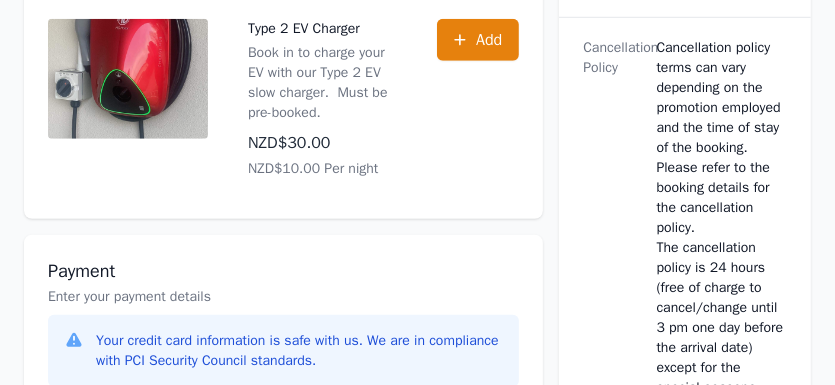 scroll, scrollTop: 880, scrollLeft: 0, axis: vertical 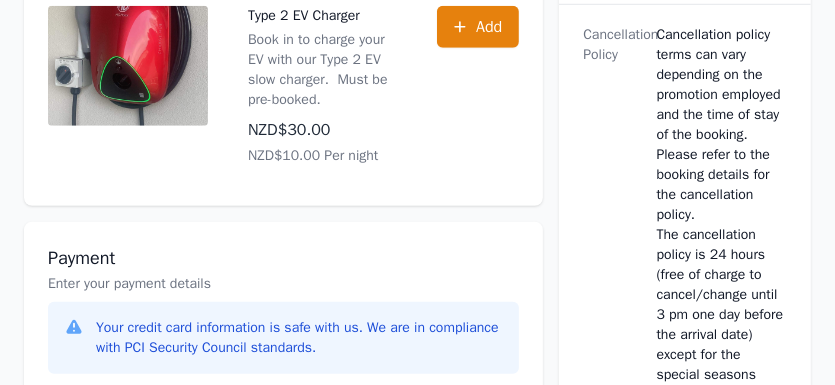 click on "Cancellation policy terms can vary depending on the promotion employed and the time of stay of the booking. Please refer to the booking details for the cancellation policy.
The cancellation policy is 24 hours (free of charge to cancel/change until 3 pm one day before the arrival date) except for the special seasons mentioned in the Terms & Conditions.
The cancellation policy for group reservations in excess of 3 (three) rooms, will be different and the standard terms are between 14 days and 30 days. Please refer to the booking correspondence with the motel that supersedes all other cancellation policies.
Cancellations or changes to a confirmed reservation within the cancellation policy period of the booking and no-show will be charged for the full amount.
All cancellations and amendments must be made in writing via email, or via the online provider the reservation was made through.
We strongly advise guests to purchase travel insurance to cover for any unforeseen changes to their travel plans." at bounding box center (722, 605) 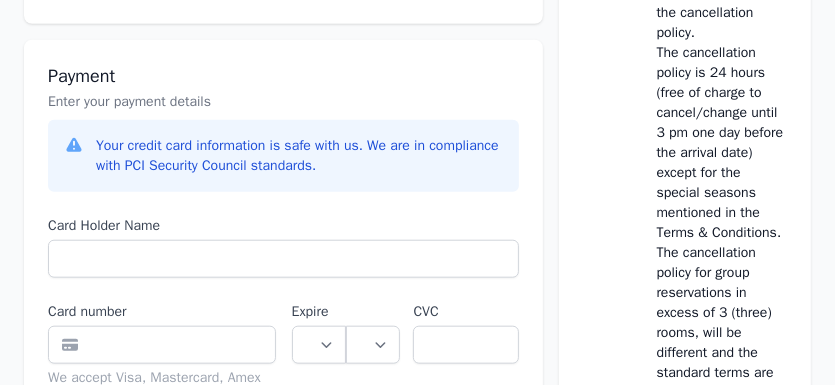scroll, scrollTop: 1120, scrollLeft: 0, axis: vertical 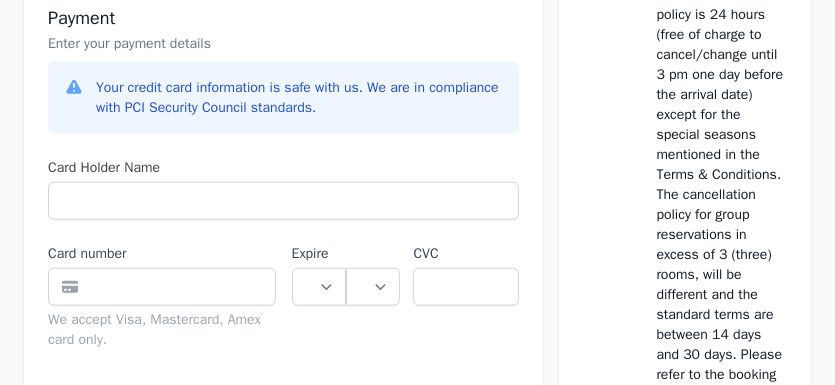 click on "Cancellation policy terms can vary depending on the promotion employed and the time of stay of the booking. Please refer to the booking details for the cancellation policy.
The cancellation policy is 24 hours (free of charge to cancel/change until 3 pm one day before the arrival date) except for the special seasons mentioned in the Terms & Conditions.
The cancellation policy for group reservations in excess of 3 (three) rooms, will be different and the standard terms are between 14 days and 30 days. Please refer to the booking correspondence with the motel that supersedes all other cancellation policies.
Cancellations or changes to a confirmed reservation within the cancellation policy period of the booking and no-show will be charged for the full amount.
All cancellations and amendments must be made in writing via email, or via the online provider the reservation was made through.
We strongly advise guests to purchase travel insurance to cover for any unforeseen changes to their travel plans." at bounding box center [722, 365] 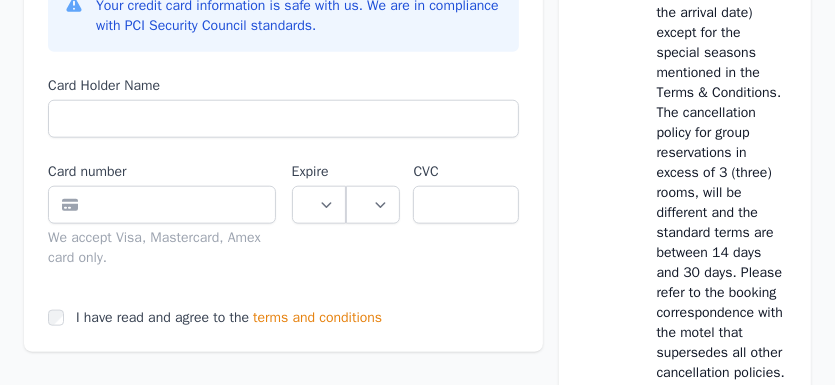 scroll, scrollTop: 1280, scrollLeft: 0, axis: vertical 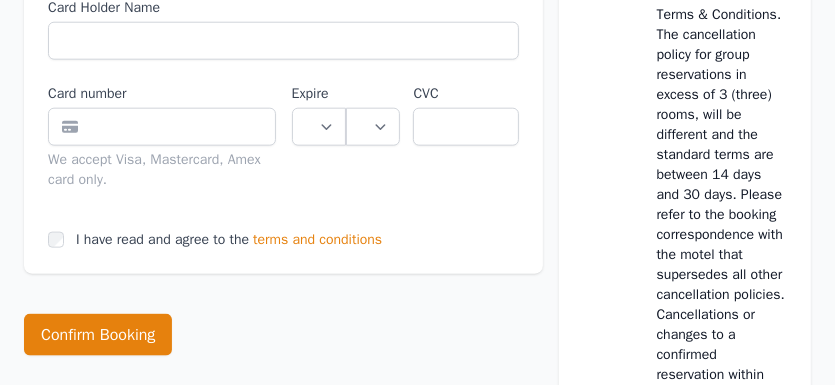 click on "Cancellation policy terms can vary depending on the promotion employed and the time of stay of the booking. Please refer to the booking details for the cancellation policy.
The cancellation policy is 24 hours (free of charge to cancel/change until 3 pm one day before the arrival date) except for the special seasons mentioned in the Terms & Conditions.
The cancellation policy for group reservations in excess of 3 (three) rooms, will be different and the standard terms are between 14 days and 30 days. Please refer to the booking correspondence with the motel that supersedes all other cancellation policies.
Cancellations or changes to a confirmed reservation within the cancellation policy period of the booking and no-show will be charged for the full amount.
All cancellations and amendments must be made in writing via email, or via the online provider the reservation was made through.
We strongly advise guests to purchase travel insurance to cover for any unforeseen changes to their travel plans." at bounding box center [722, 205] 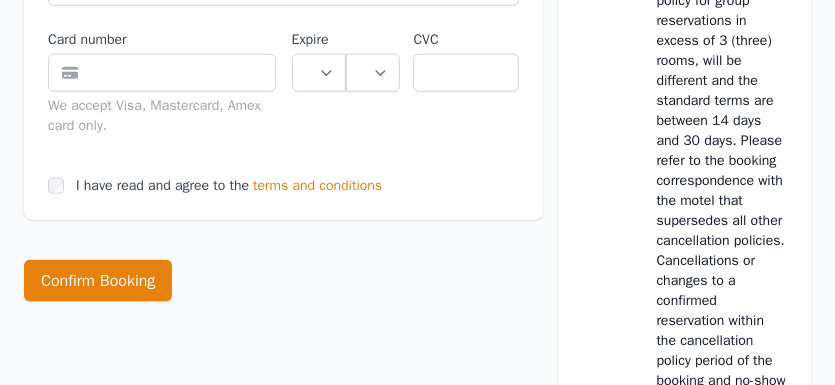 scroll, scrollTop: 1440, scrollLeft: 0, axis: vertical 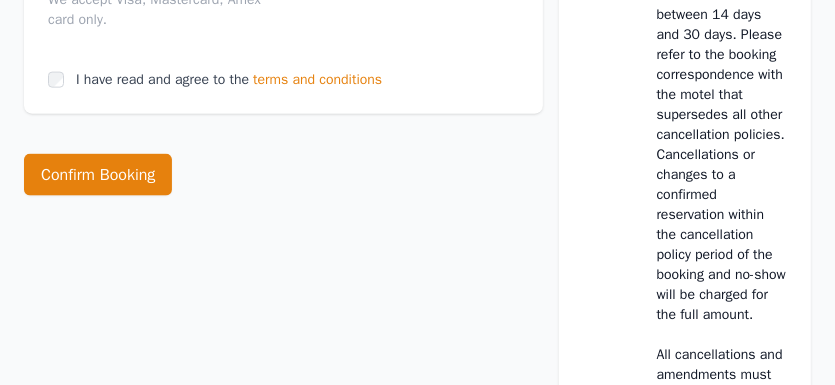 click on "Cancellation policy terms can vary depending on the promotion employed and the time of stay of the booking. Please refer to the booking details for the cancellation policy.
The cancellation policy is 24 hours (free of charge to cancel/change until 3 pm one day before the arrival date) except for the special seasons mentioned in the Terms & Conditions.
The cancellation policy for group reservations in excess of 3 (three) rooms, will be different and the standard terms are between 14 days and 30 days. Please refer to the booking correspondence with the motel that supersedes all other cancellation policies.
Cancellations or changes to a confirmed reservation within the cancellation policy period of the booking and no-show will be charged for the full amount.
All cancellations and amendments must be made in writing via email, or via the online provider the reservation was made through.
We strongly advise guests to purchase travel insurance to cover for any unforeseen changes to their travel plans." at bounding box center [722, 45] 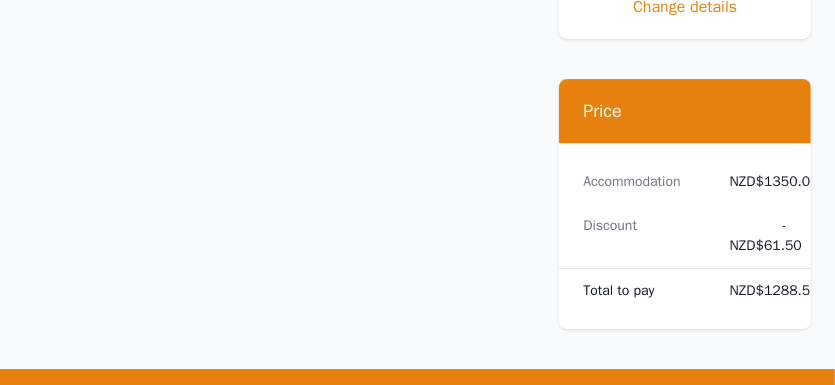 scroll, scrollTop: 3600, scrollLeft: 0, axis: vertical 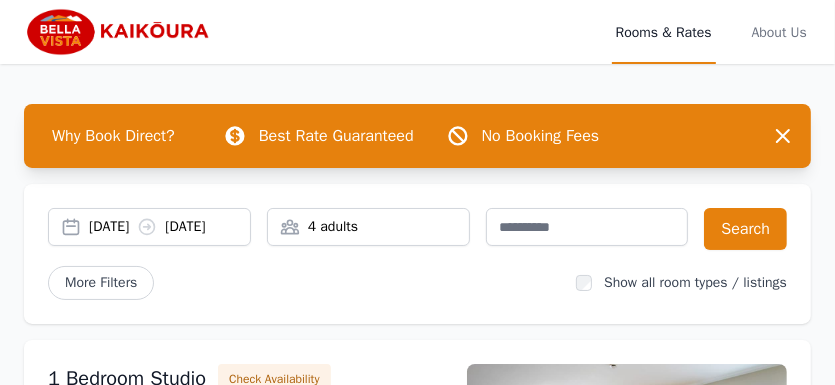 click on "Rooms & Rates" at bounding box center (664, 32) 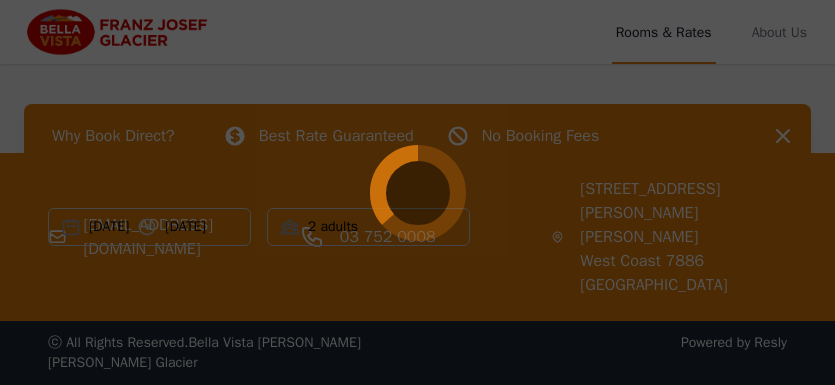 scroll, scrollTop: 0, scrollLeft: 0, axis: both 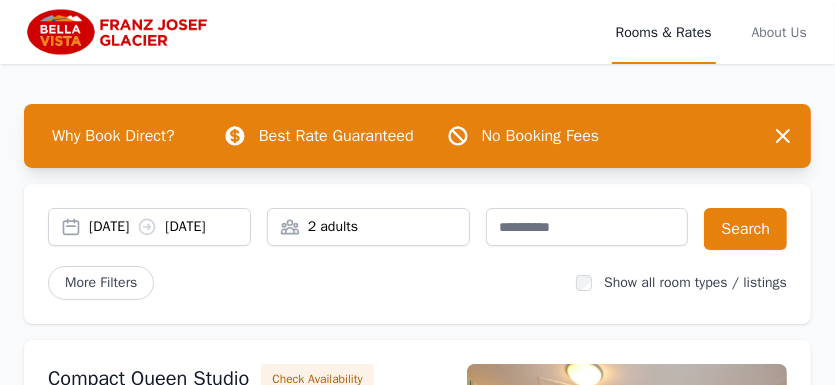 click on "2 adults" at bounding box center [368, 227] 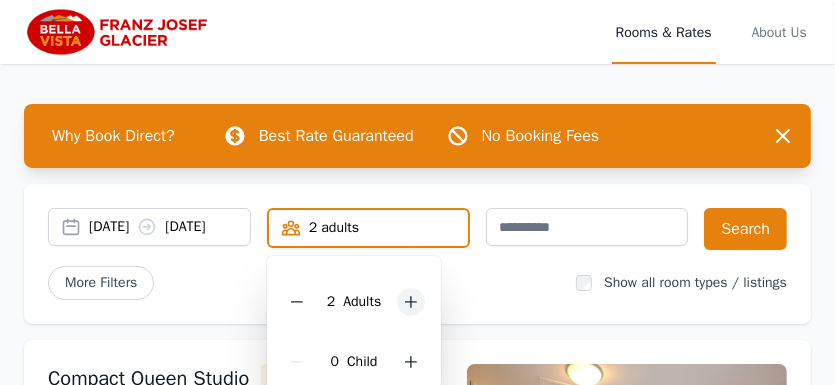 click 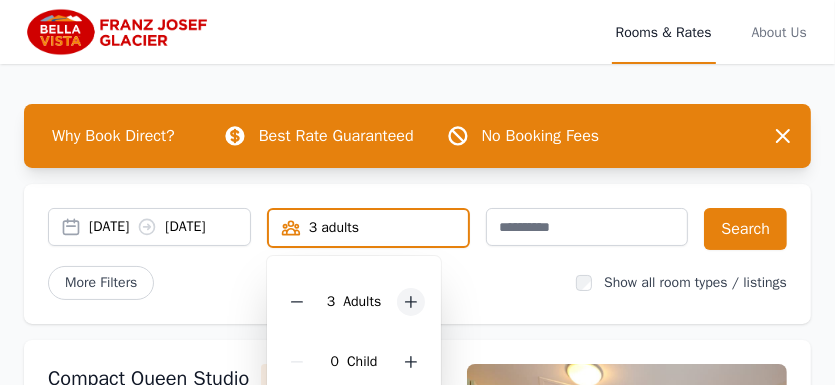 click 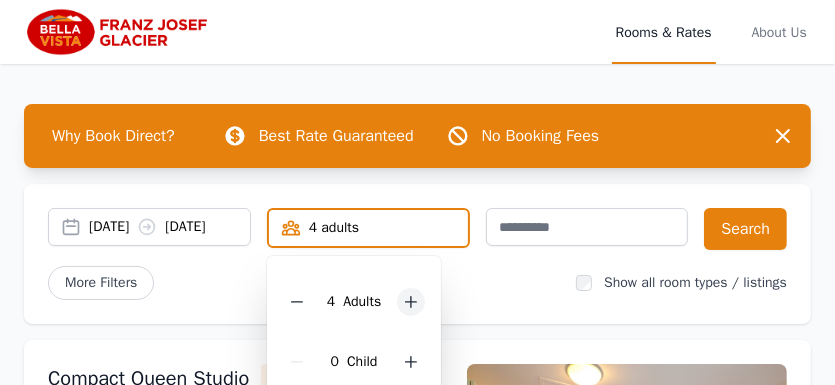 click 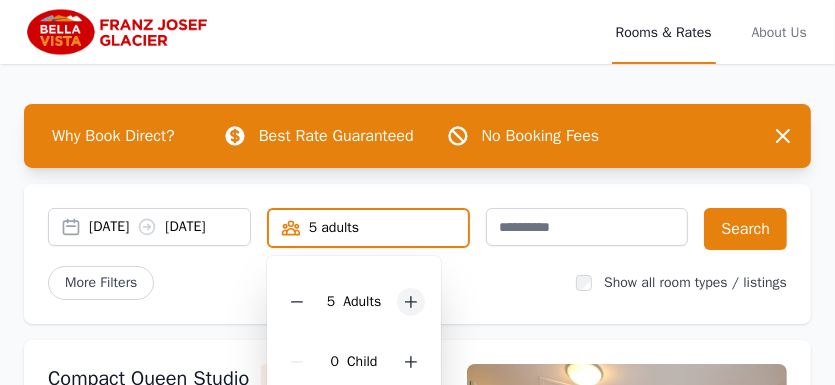 click 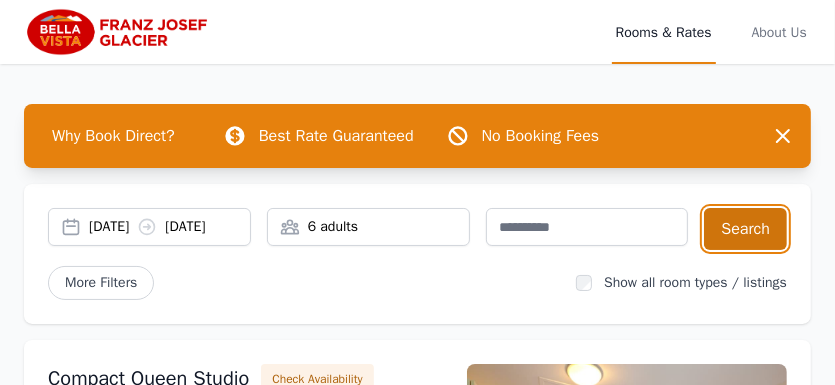 click on "Search" at bounding box center (745, 229) 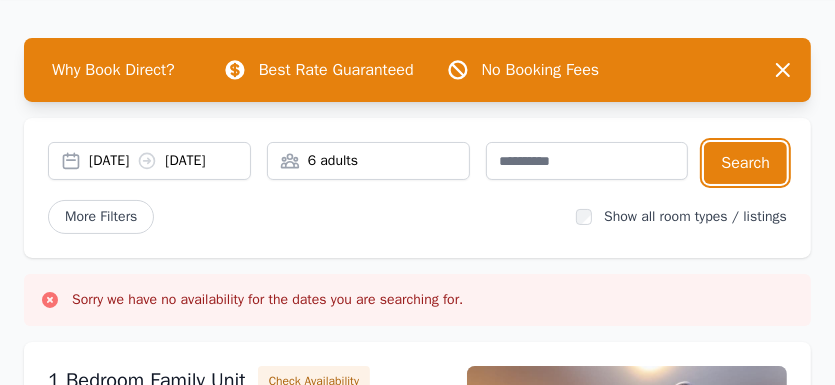 scroll, scrollTop: 0, scrollLeft: 0, axis: both 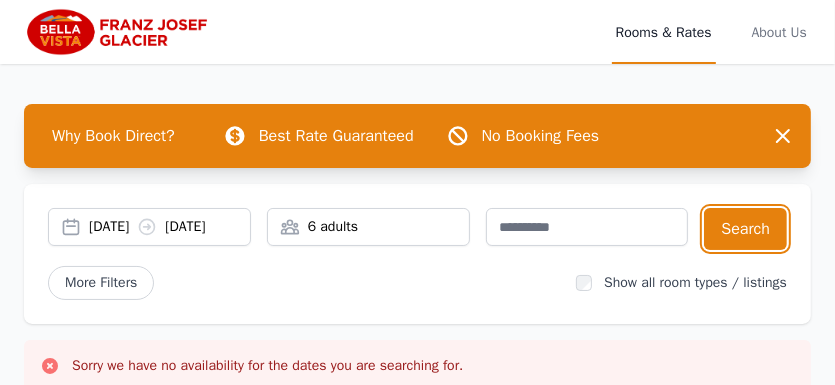 click on "6 adults" at bounding box center [368, 227] 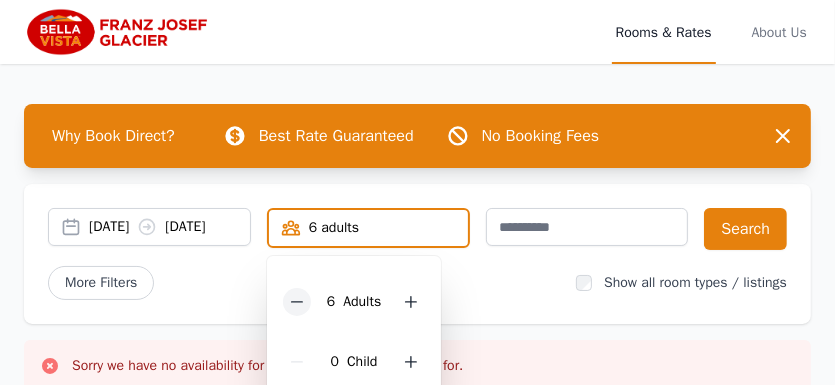 click 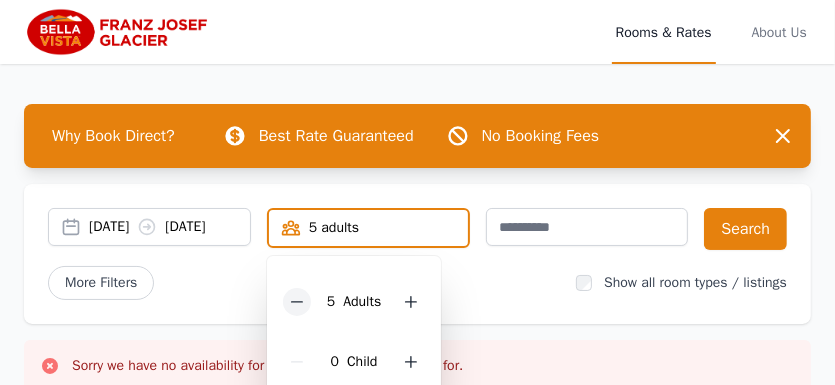 click 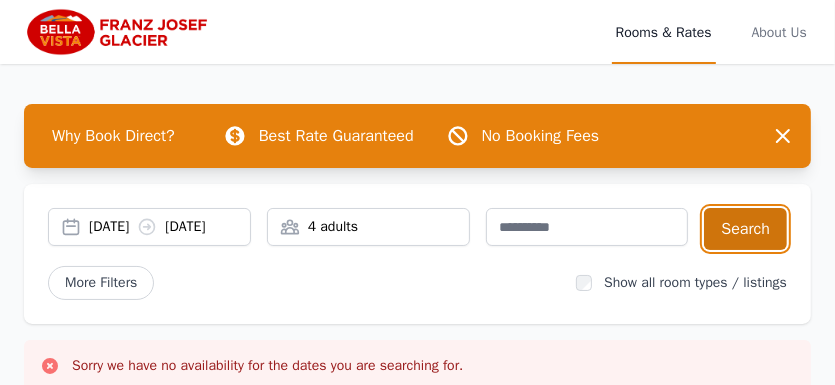 click on "Search" at bounding box center [745, 229] 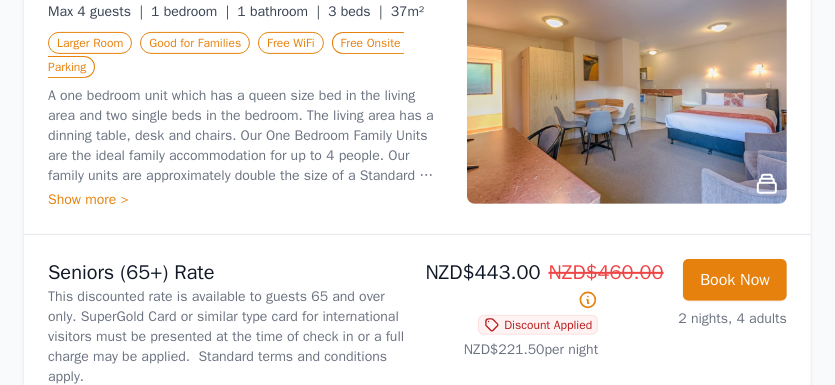 scroll, scrollTop: 320, scrollLeft: 0, axis: vertical 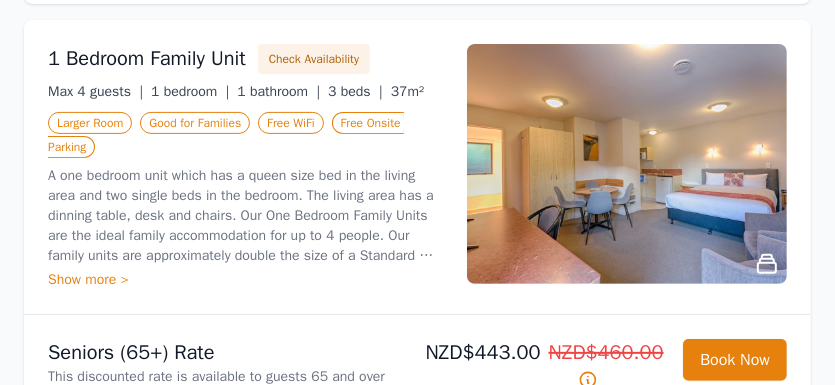 click at bounding box center [627, 164] 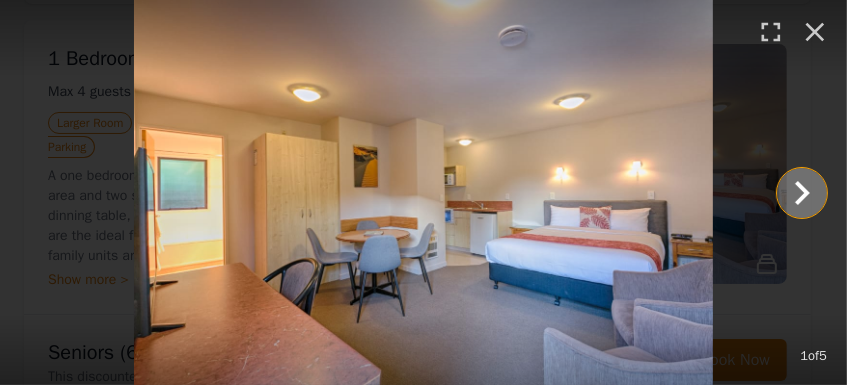 click 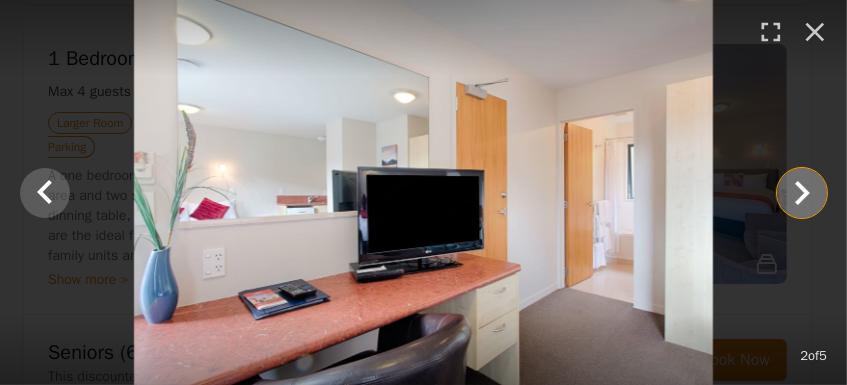 click 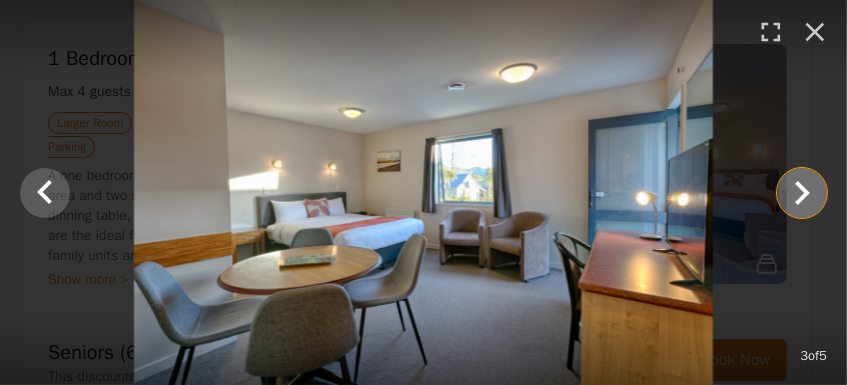 click 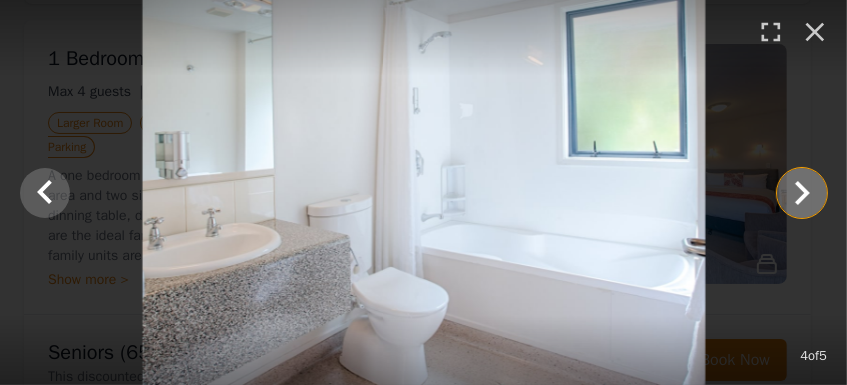 click 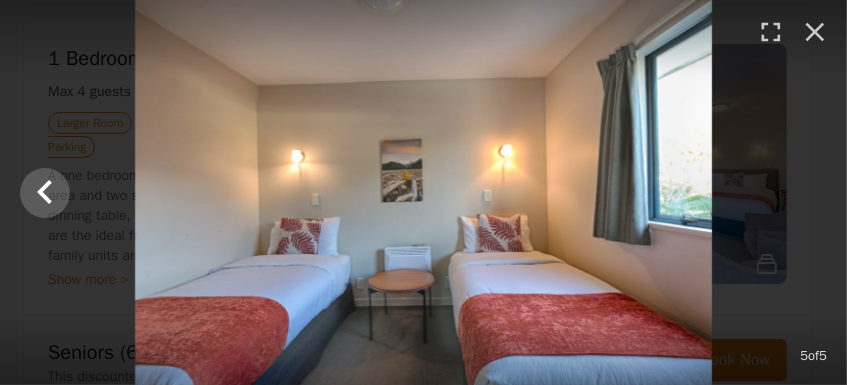 click at bounding box center (423, 192) 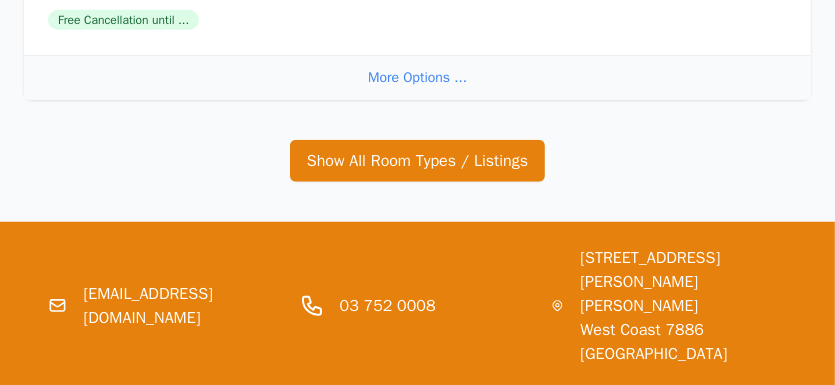 scroll, scrollTop: 960, scrollLeft: 0, axis: vertical 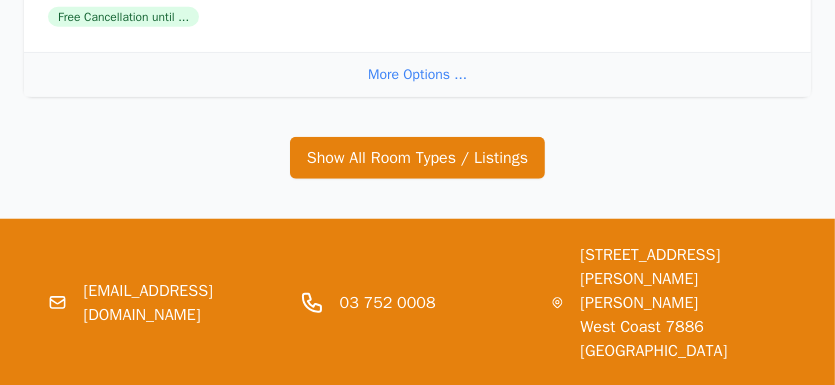 click on "More Options ..." at bounding box center (417, 74) 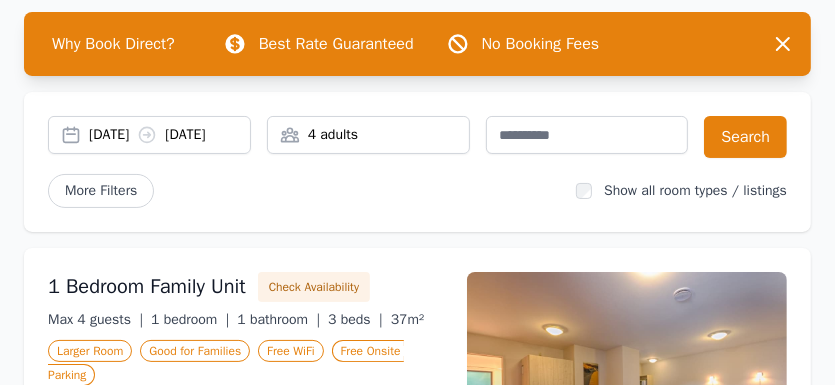 scroll, scrollTop: 80, scrollLeft: 0, axis: vertical 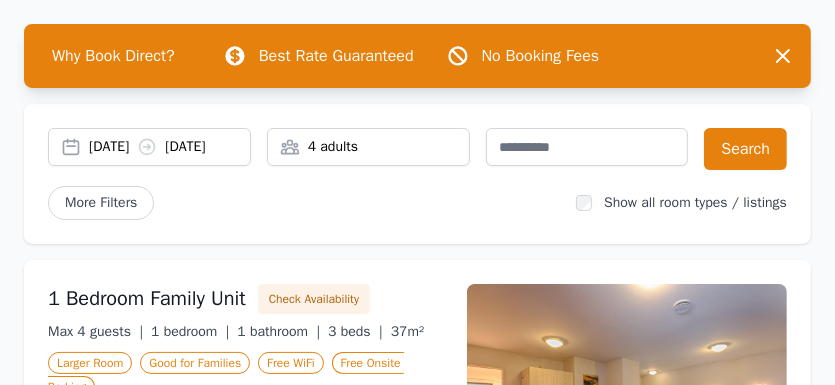 click on "4 adults" at bounding box center (368, 147) 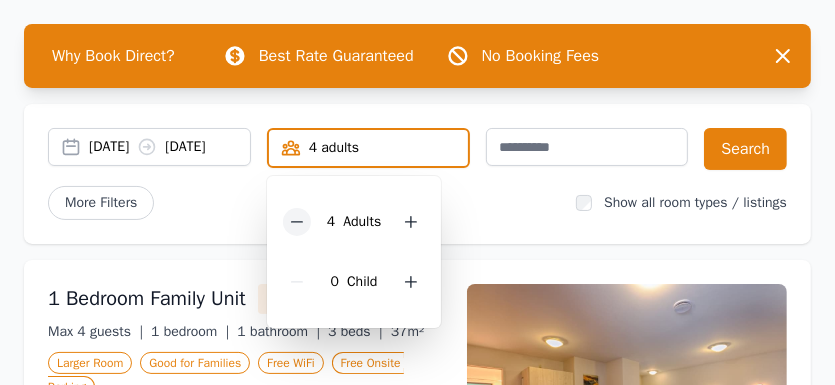 click 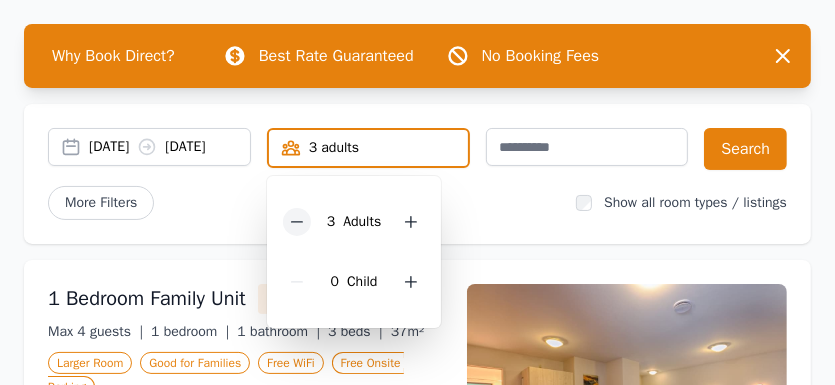 click 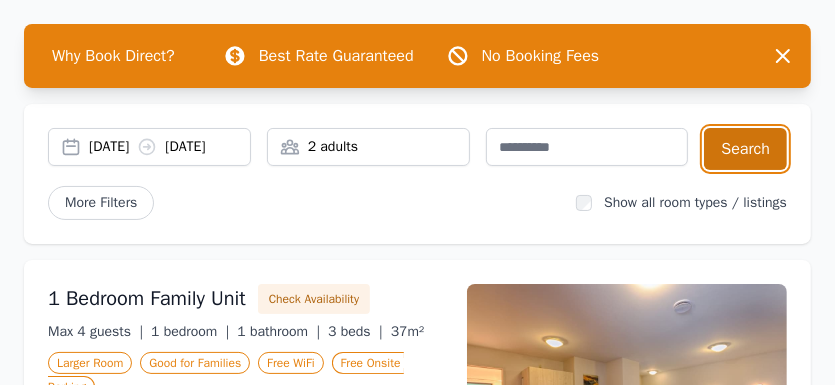 click on "Search" at bounding box center [745, 149] 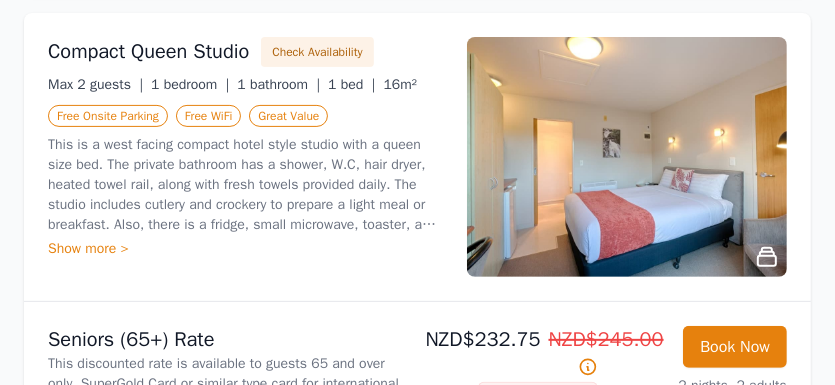 scroll, scrollTop: 320, scrollLeft: 0, axis: vertical 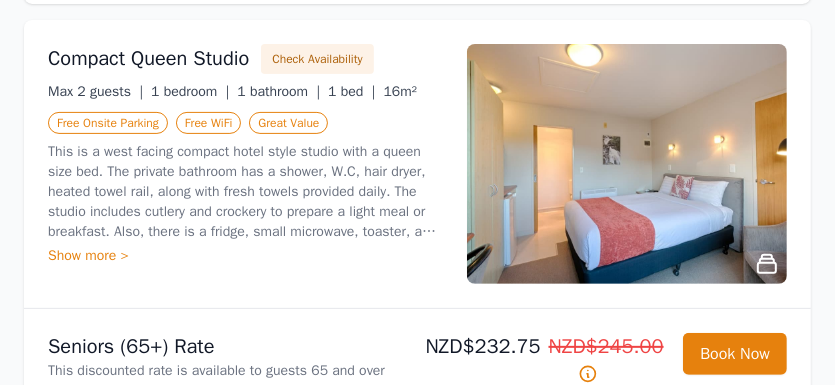 click on "Show more >" at bounding box center [245, 256] 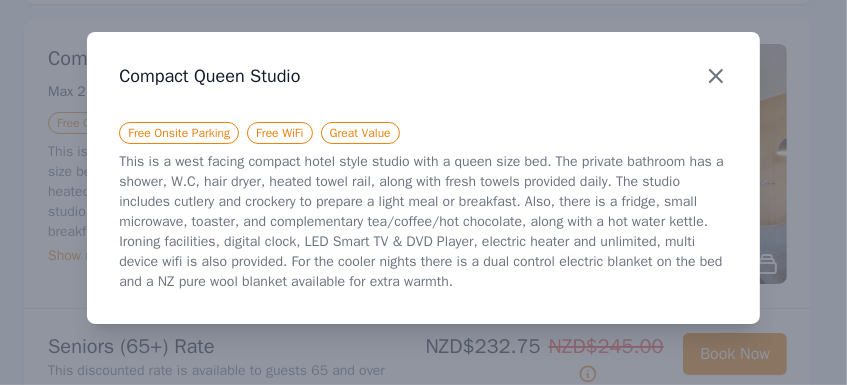 click 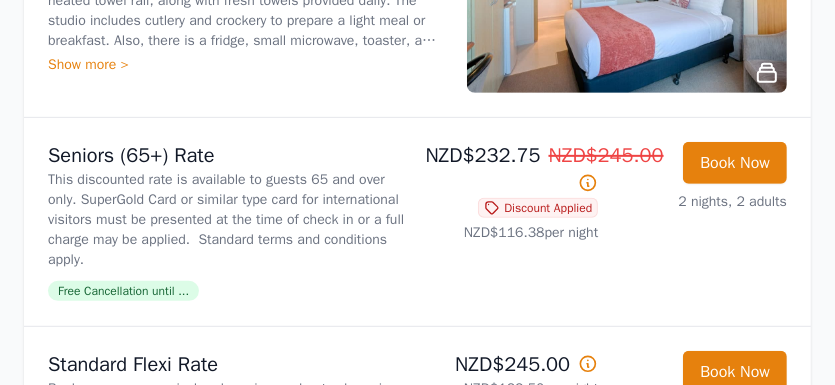 scroll, scrollTop: 560, scrollLeft: 0, axis: vertical 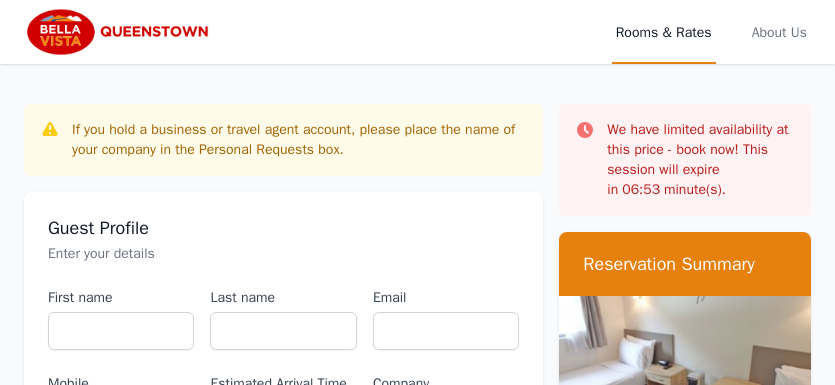 select on "**" 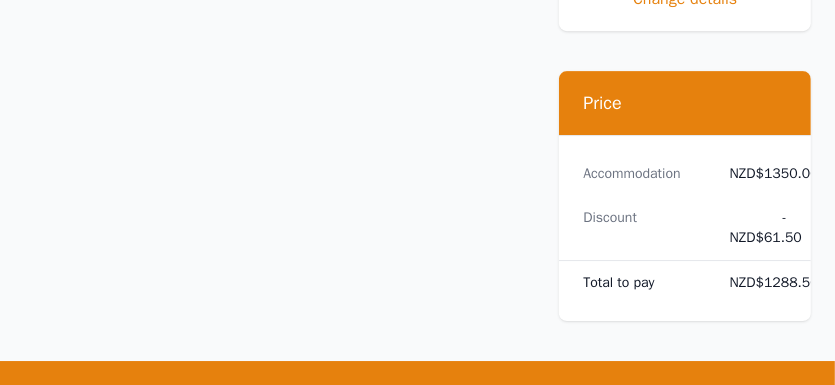 scroll, scrollTop: 0, scrollLeft: 0, axis: both 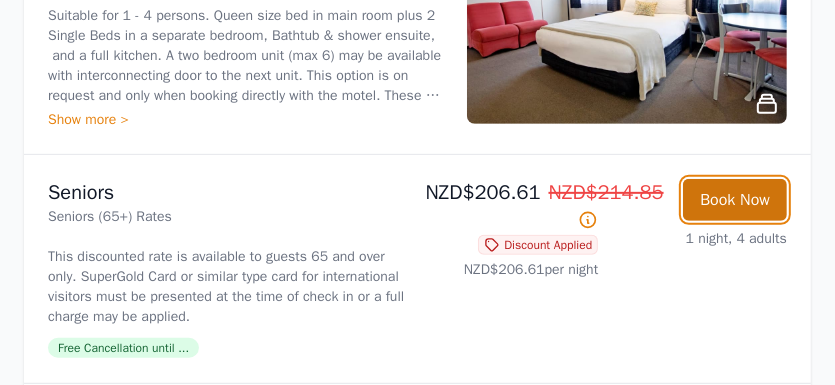 click on "Book Now" at bounding box center (735, 200) 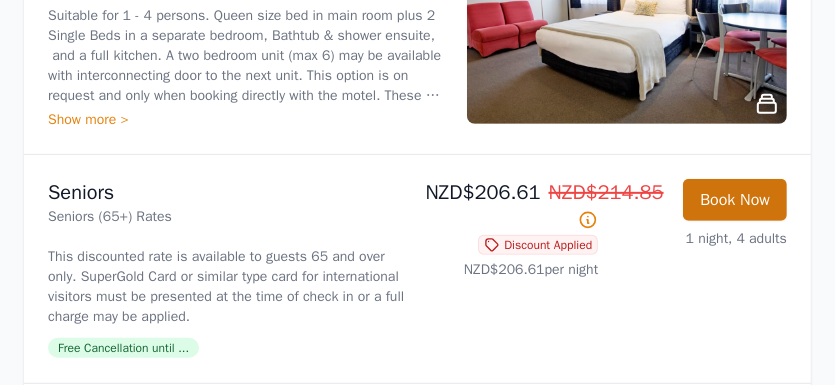 scroll, scrollTop: 293, scrollLeft: 0, axis: vertical 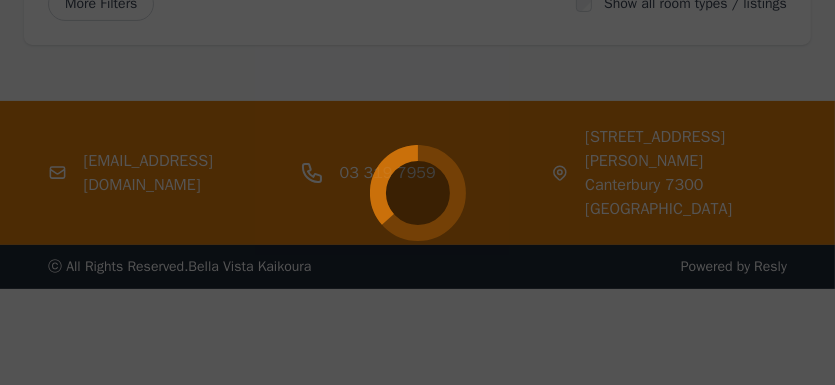 select on "**" 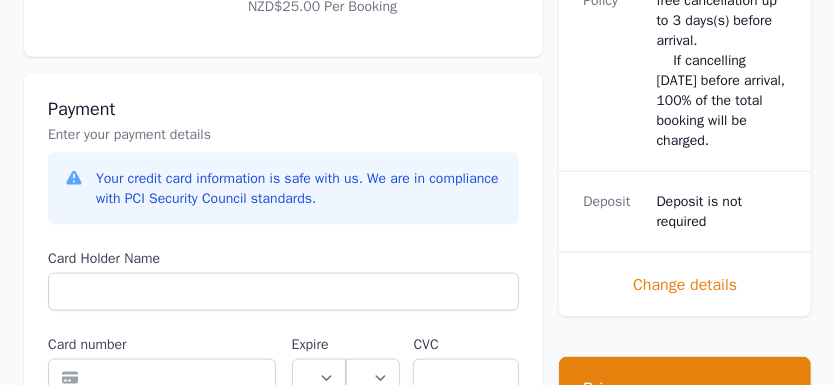 scroll, scrollTop: 1440, scrollLeft: 0, axis: vertical 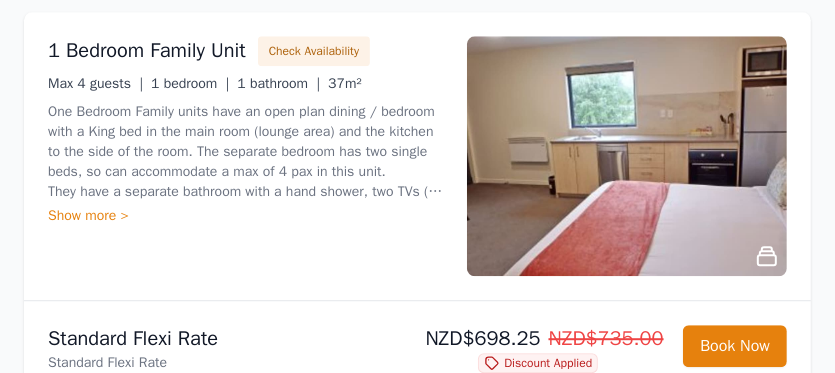 click on "Show more >" at bounding box center (245, 216) 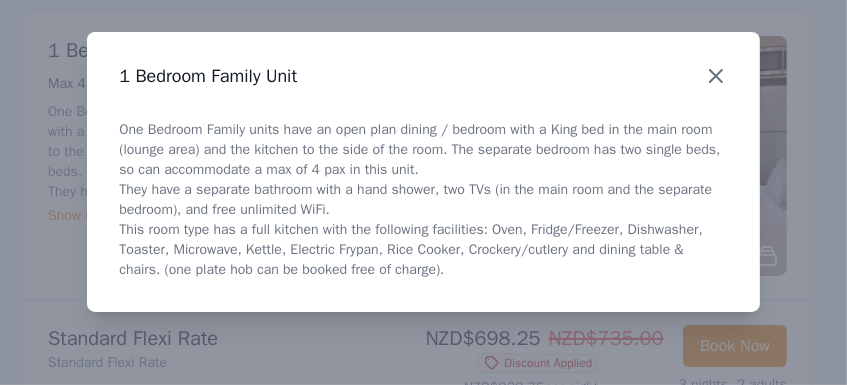 click 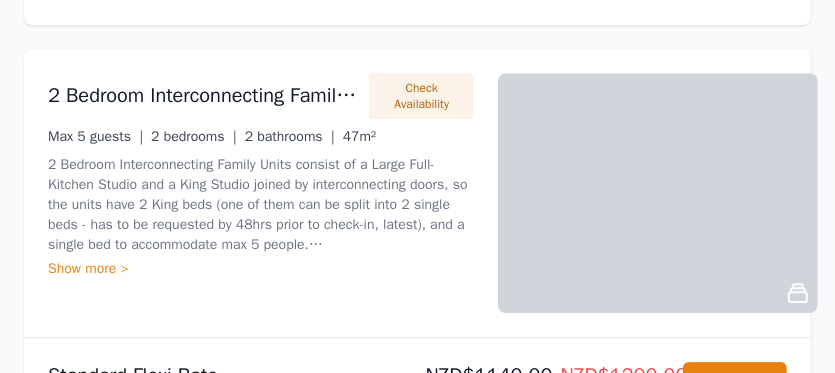 scroll, scrollTop: 3360, scrollLeft: 0, axis: vertical 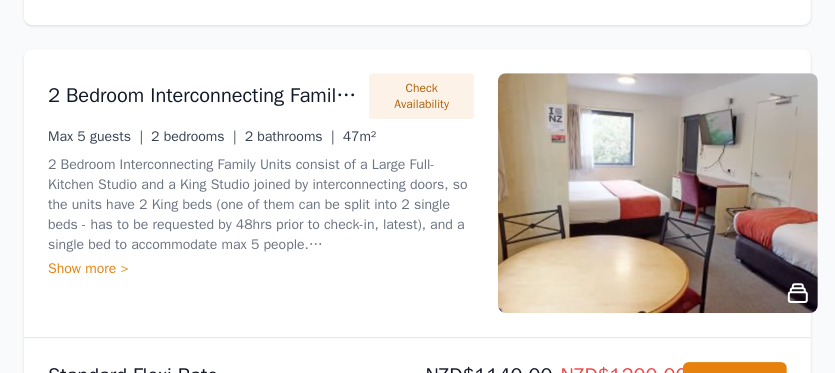 click on "Show more >" at bounding box center [261, 269] 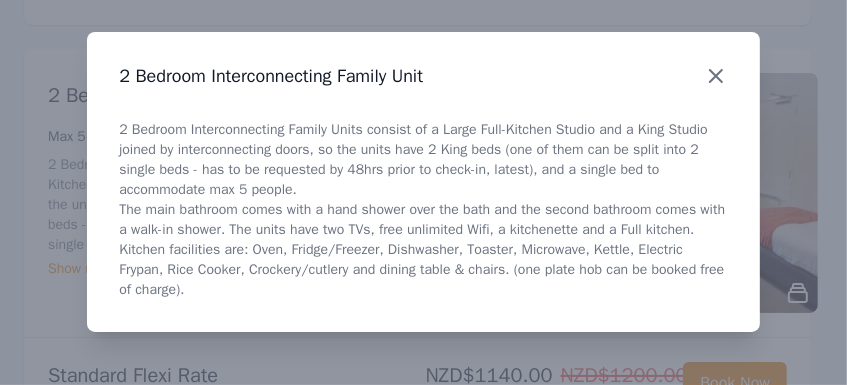 click 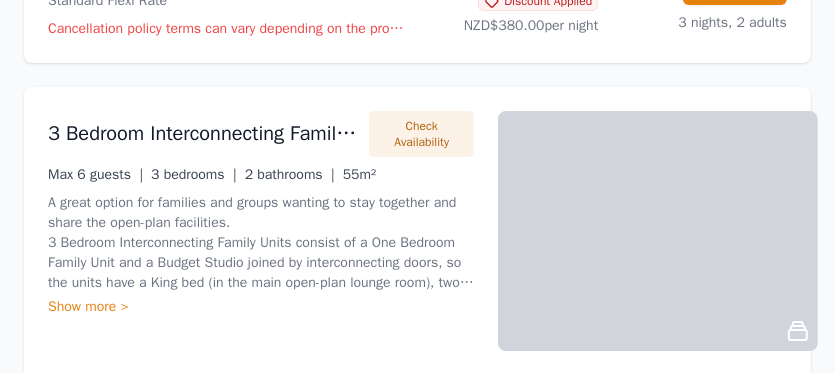 scroll, scrollTop: 3840, scrollLeft: 0, axis: vertical 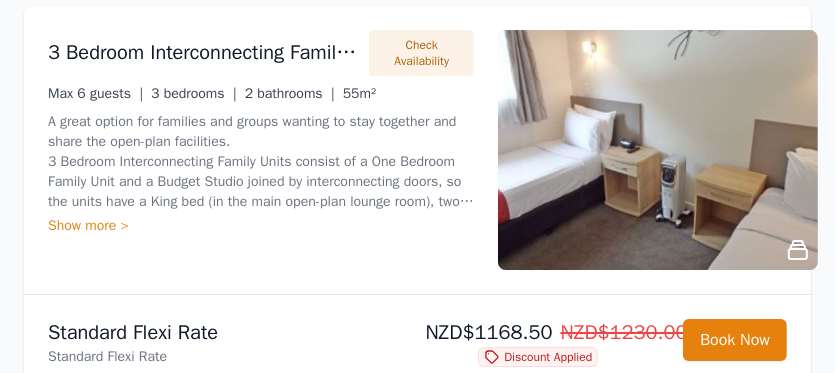 click on "Show more >" at bounding box center (261, 226) 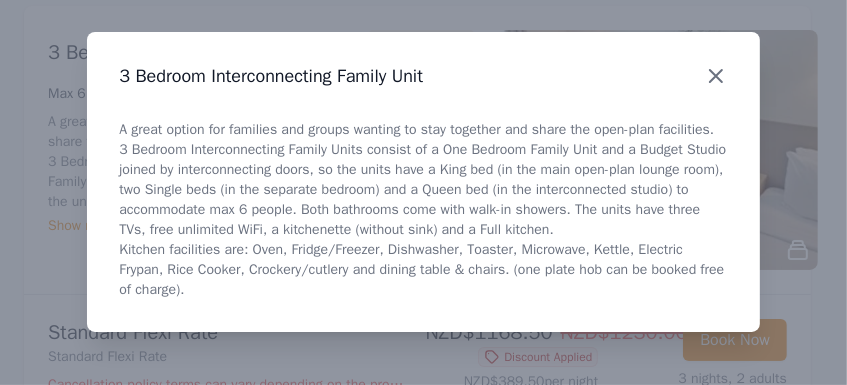 click 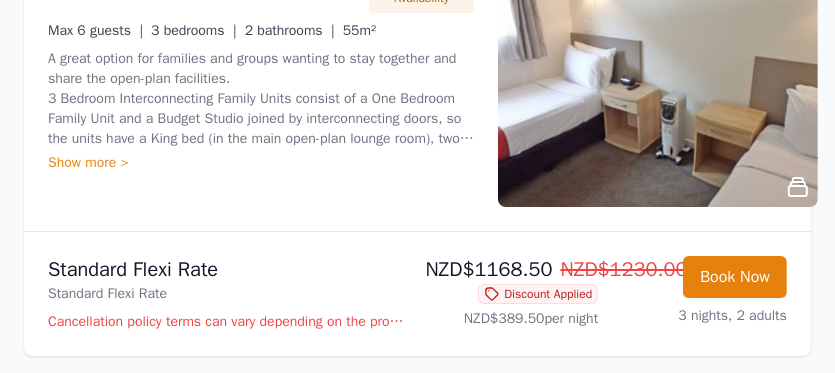 scroll, scrollTop: 3840, scrollLeft: 0, axis: vertical 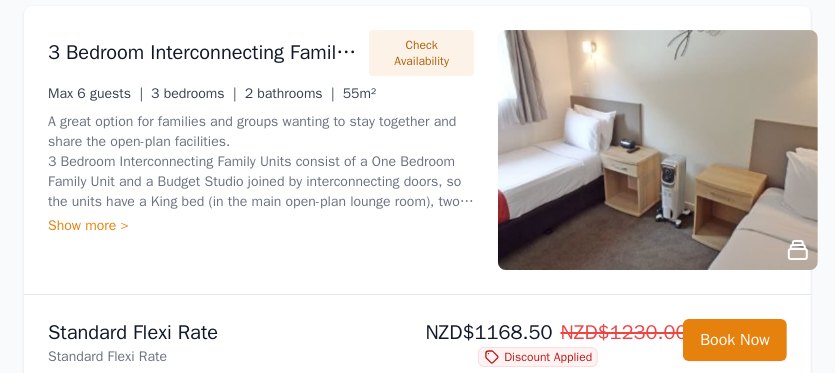 click at bounding box center [658, 150] 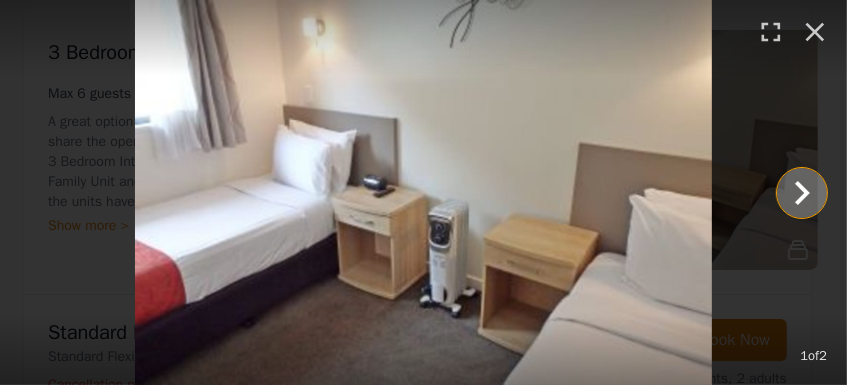 click 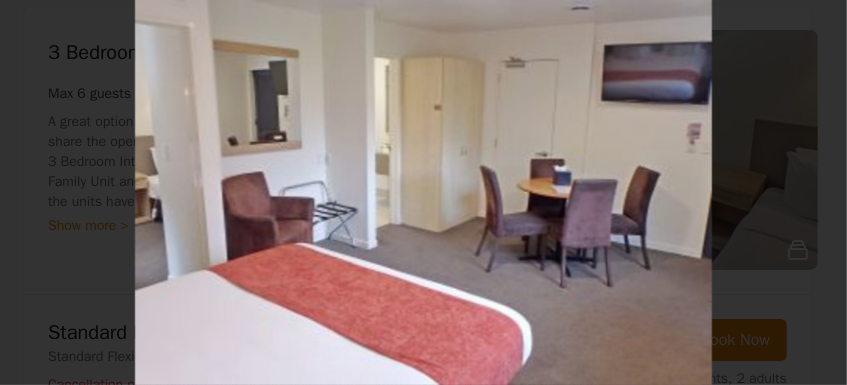 click at bounding box center [423, 192] 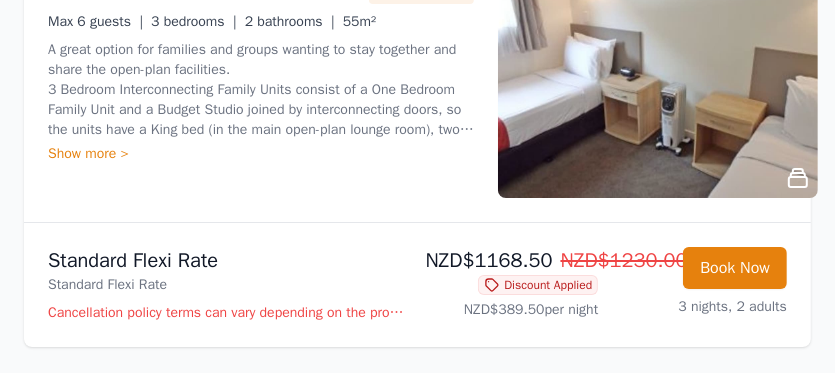 scroll, scrollTop: 3920, scrollLeft: 0, axis: vertical 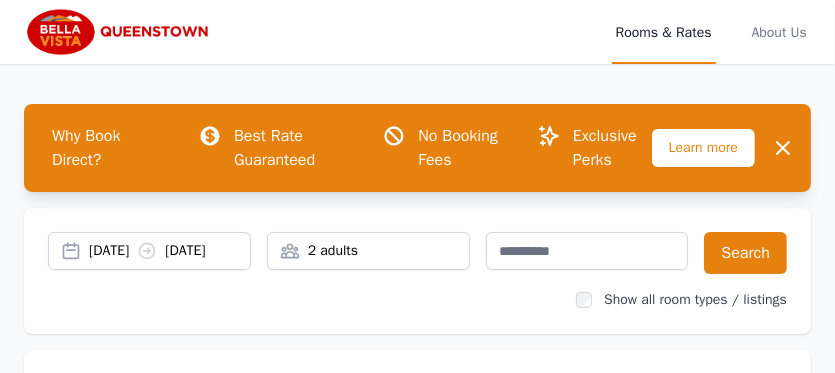 click at bounding box center [120, 32] 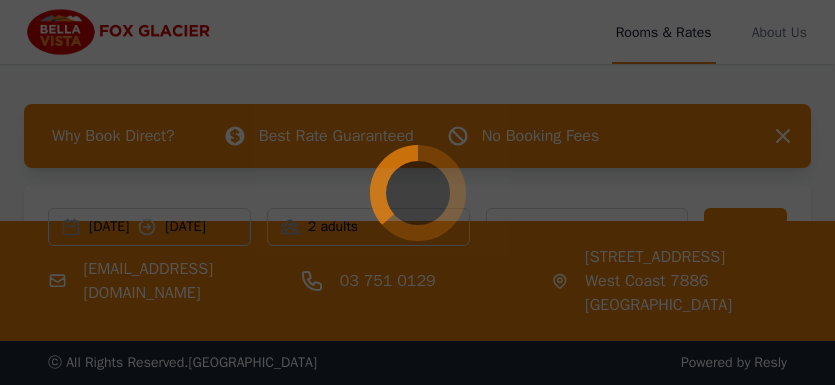 scroll, scrollTop: 0, scrollLeft: 0, axis: both 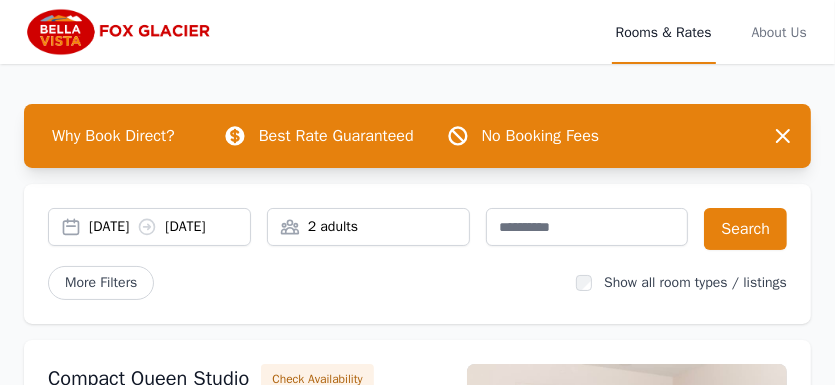 click on "2 adults" at bounding box center [368, 227] 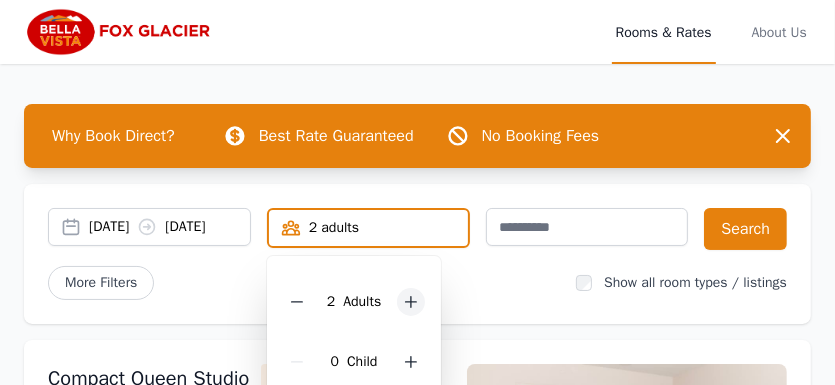 click 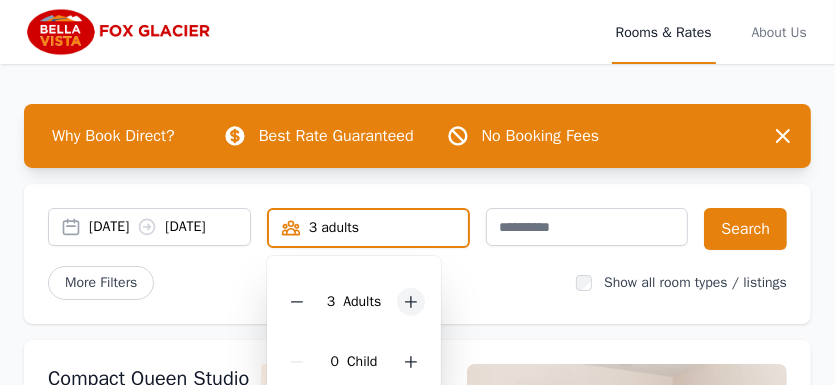 click 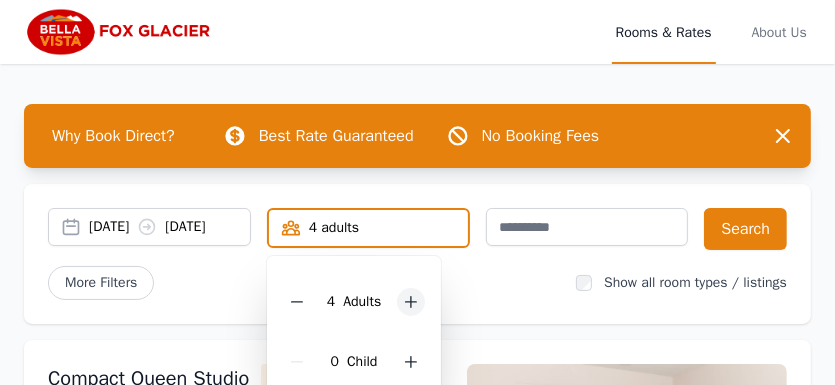 click 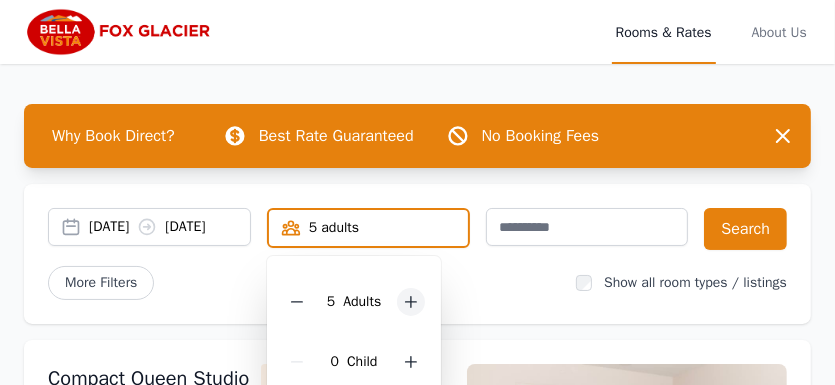 click 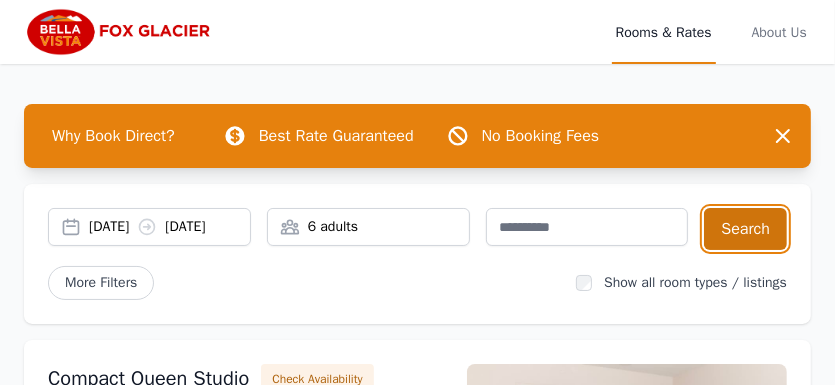click on "Search" at bounding box center (745, 229) 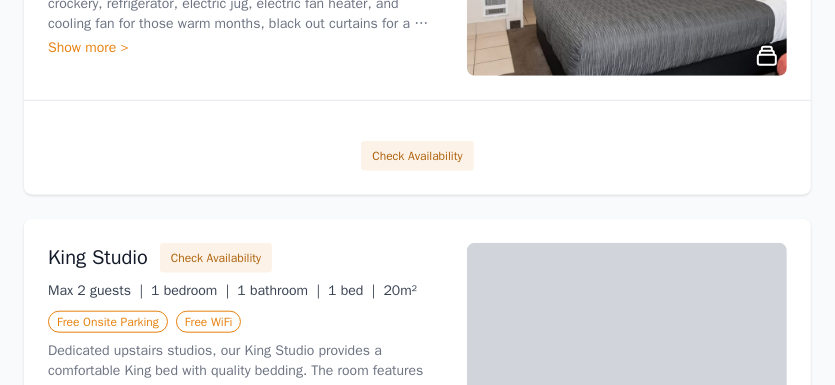 scroll, scrollTop: 880, scrollLeft: 0, axis: vertical 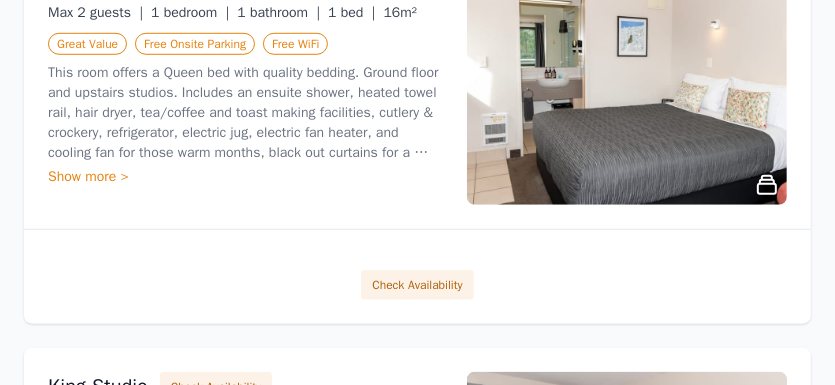 click at bounding box center (627, 85) 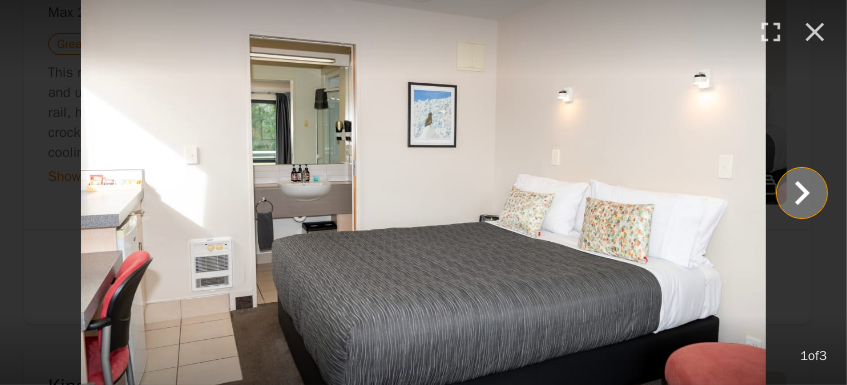 click 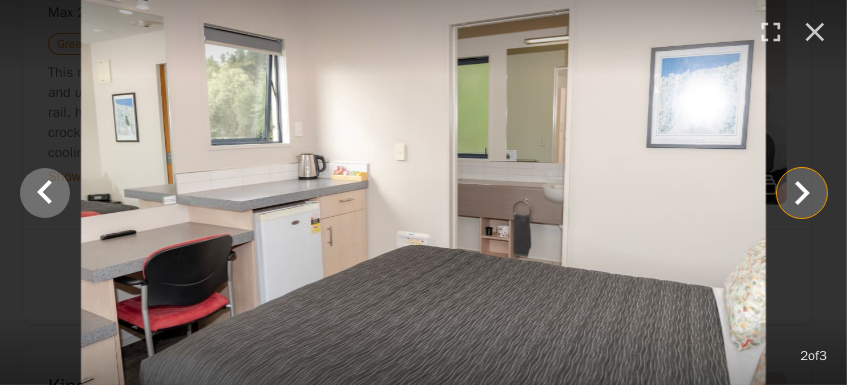 drag, startPoint x: 802, startPoint y: 196, endPoint x: 25, endPoint y: 204, distance: 777.0412 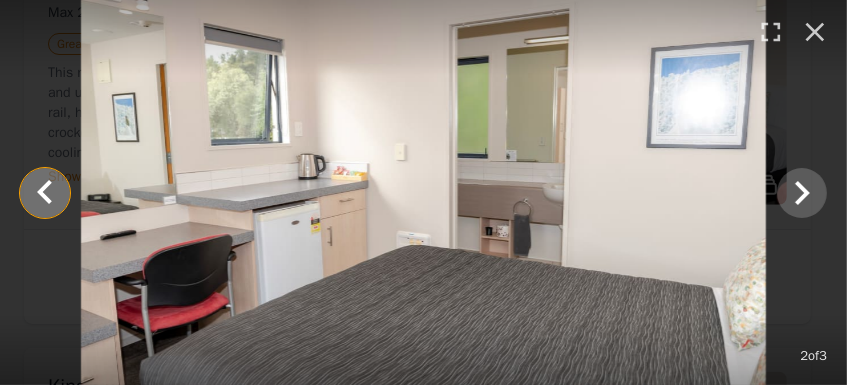 click 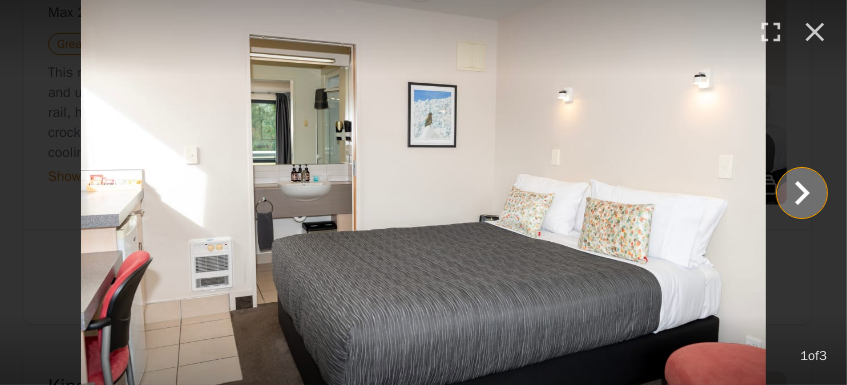 click 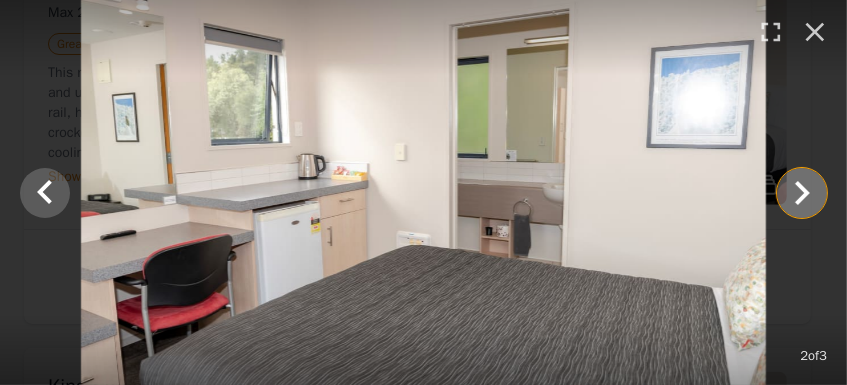 click 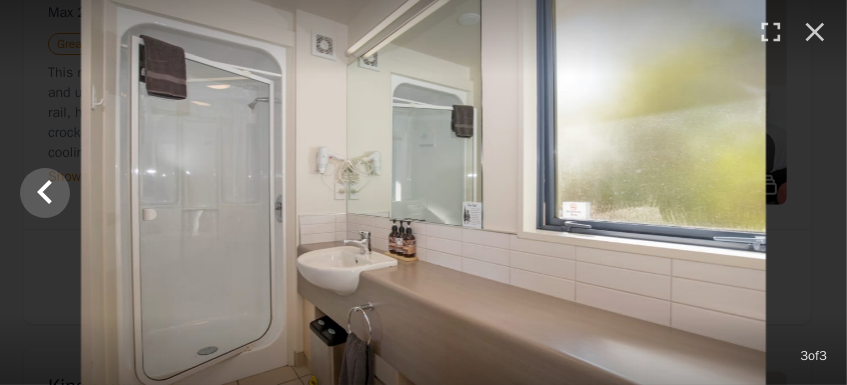 click at bounding box center [423, 192] 